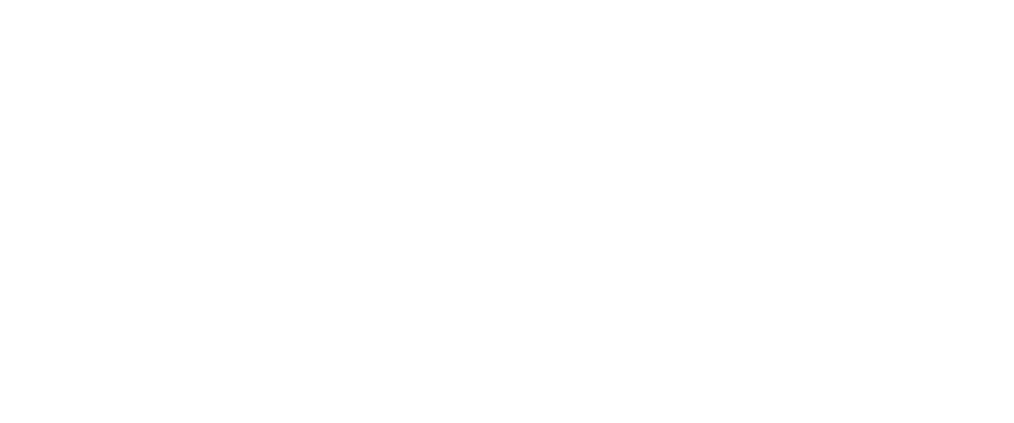 scroll, scrollTop: 0, scrollLeft: 0, axis: both 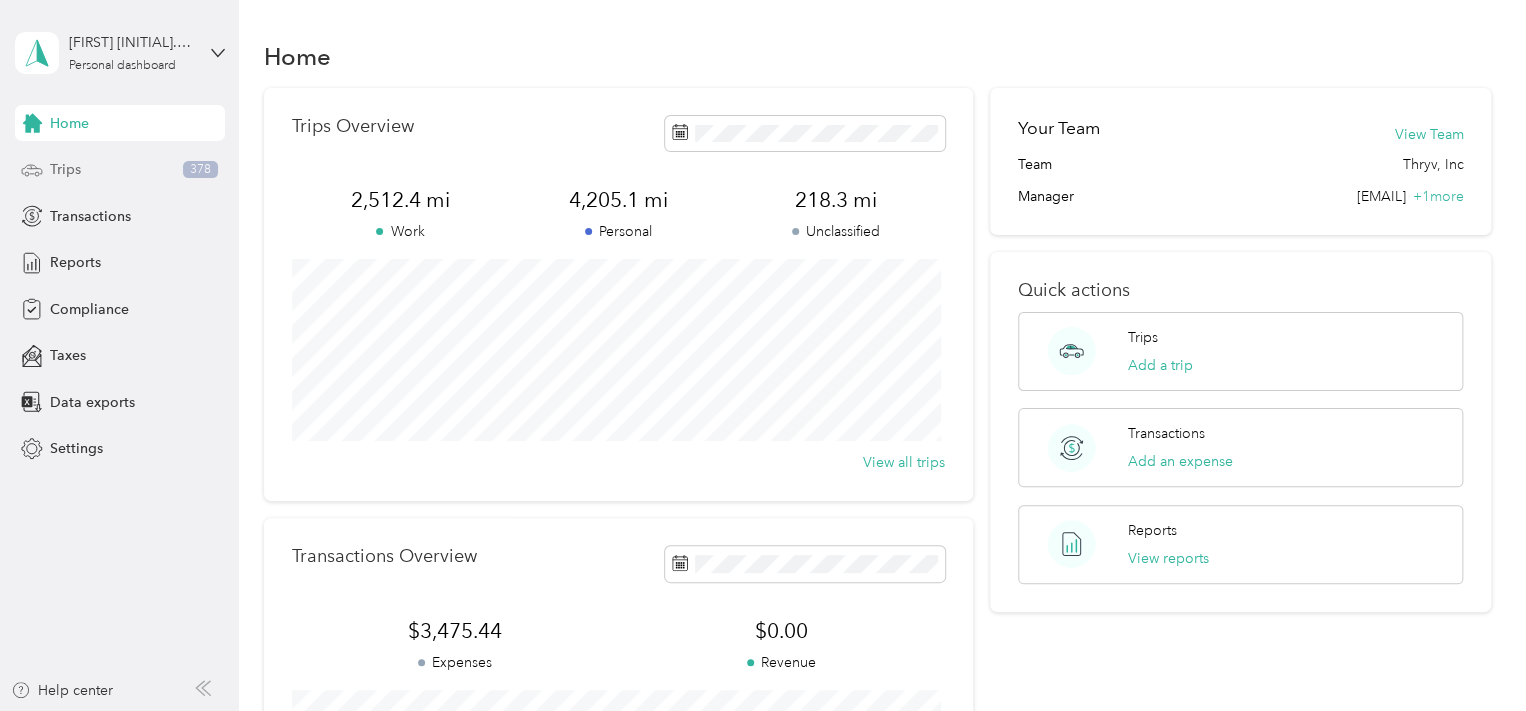 click on "Trips" at bounding box center [65, 169] 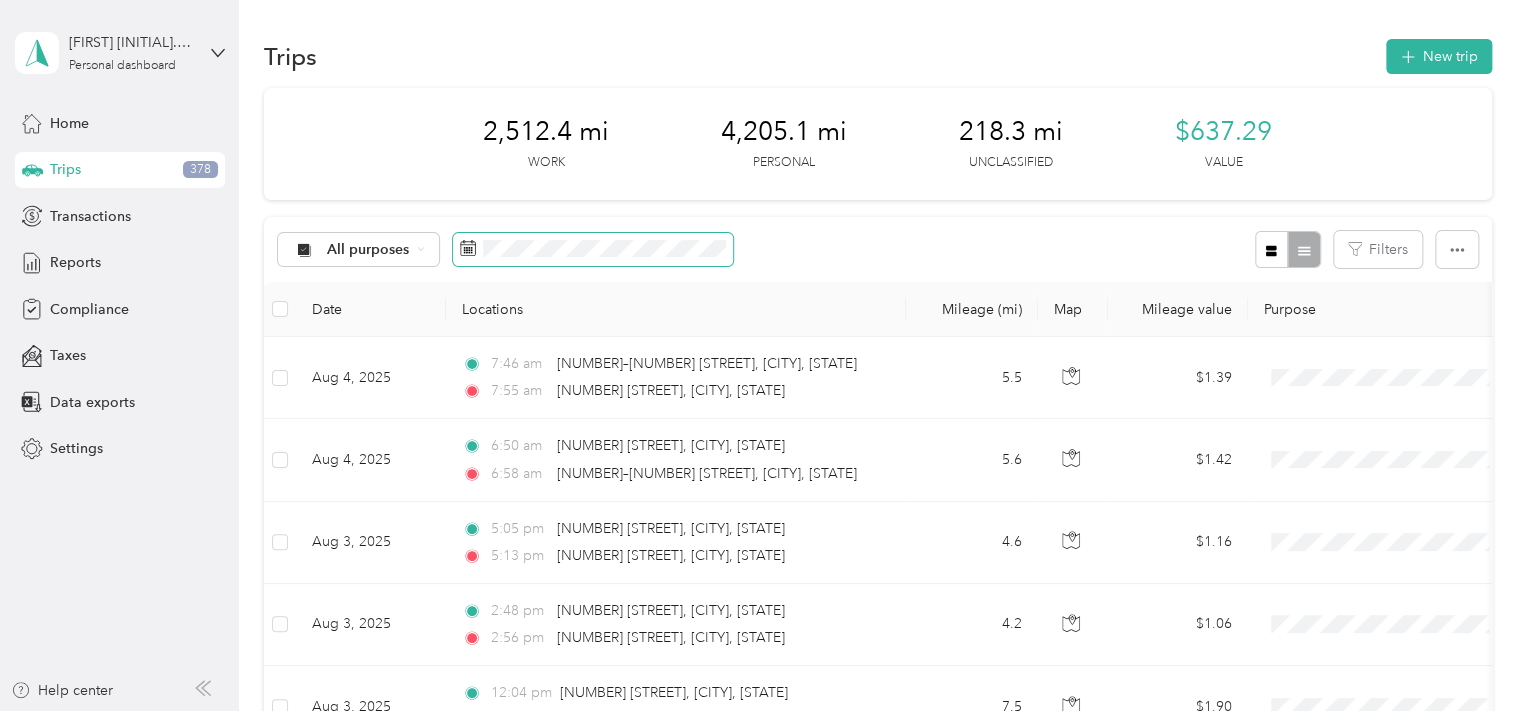 click 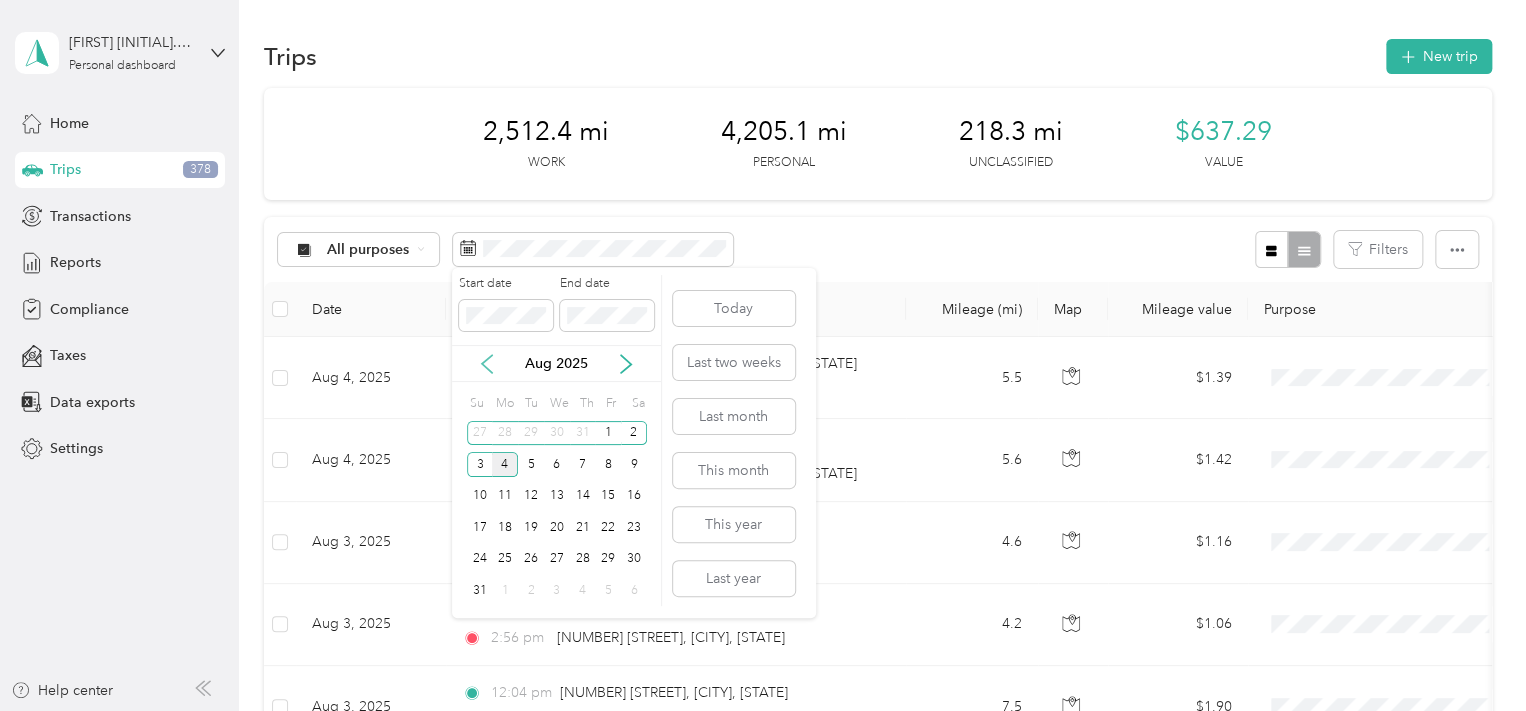 click 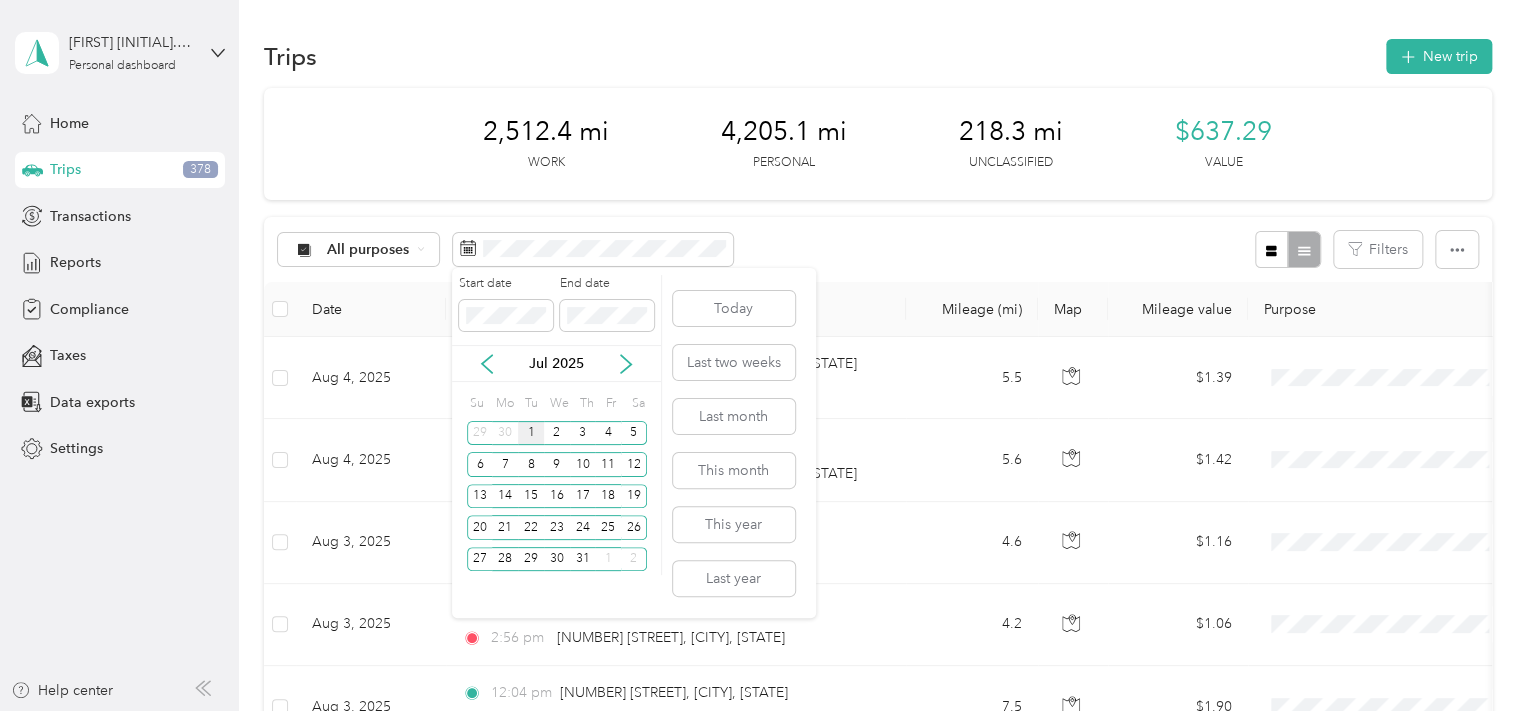 click on "1" at bounding box center [531, 433] 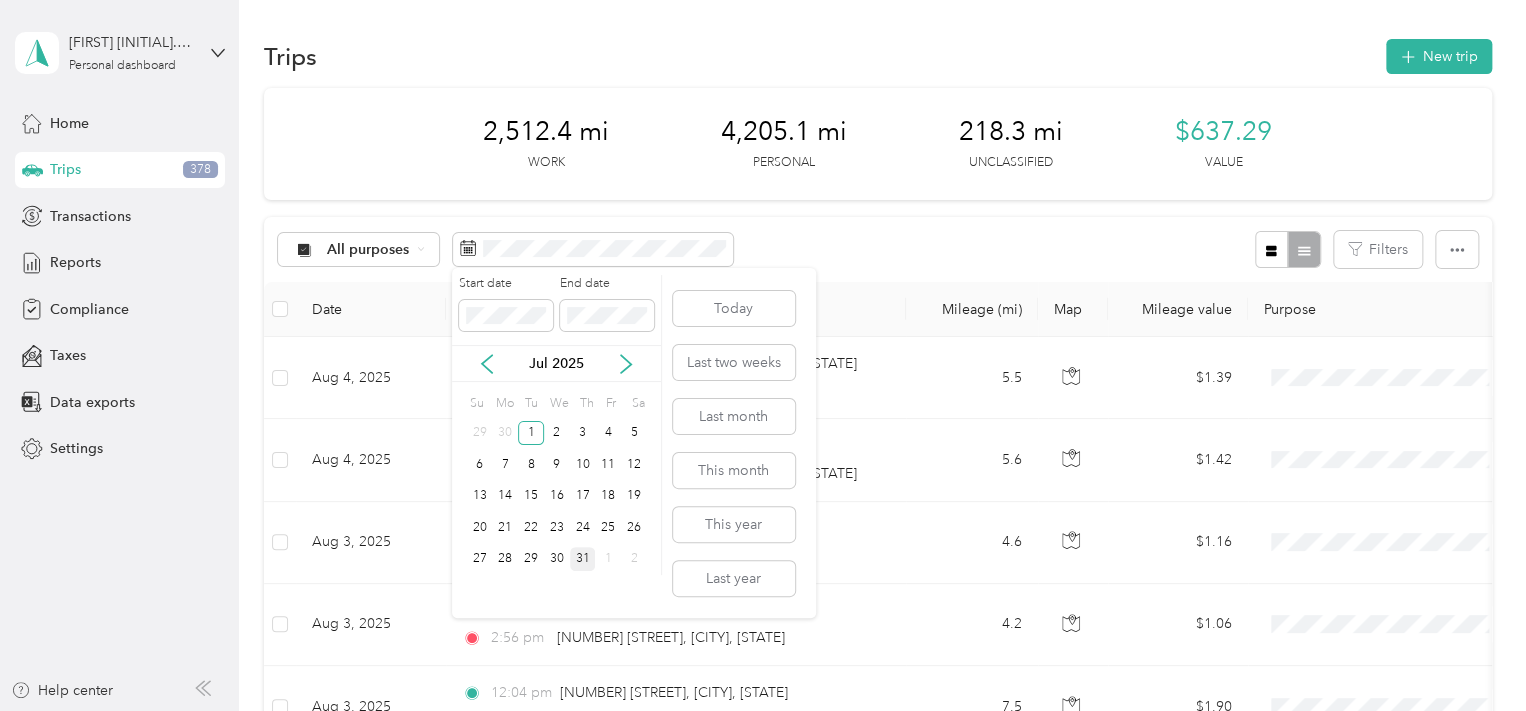 click on "31" at bounding box center (583, 559) 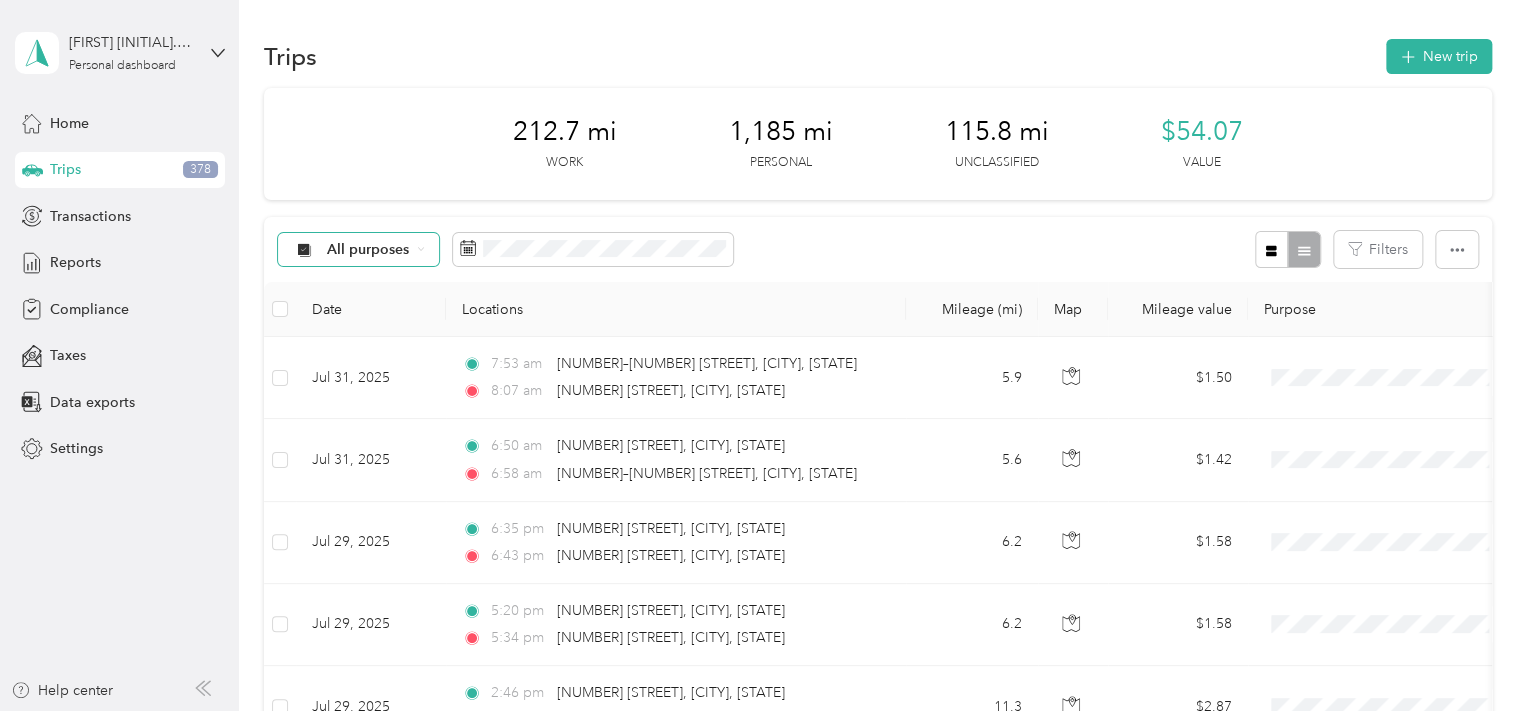 click 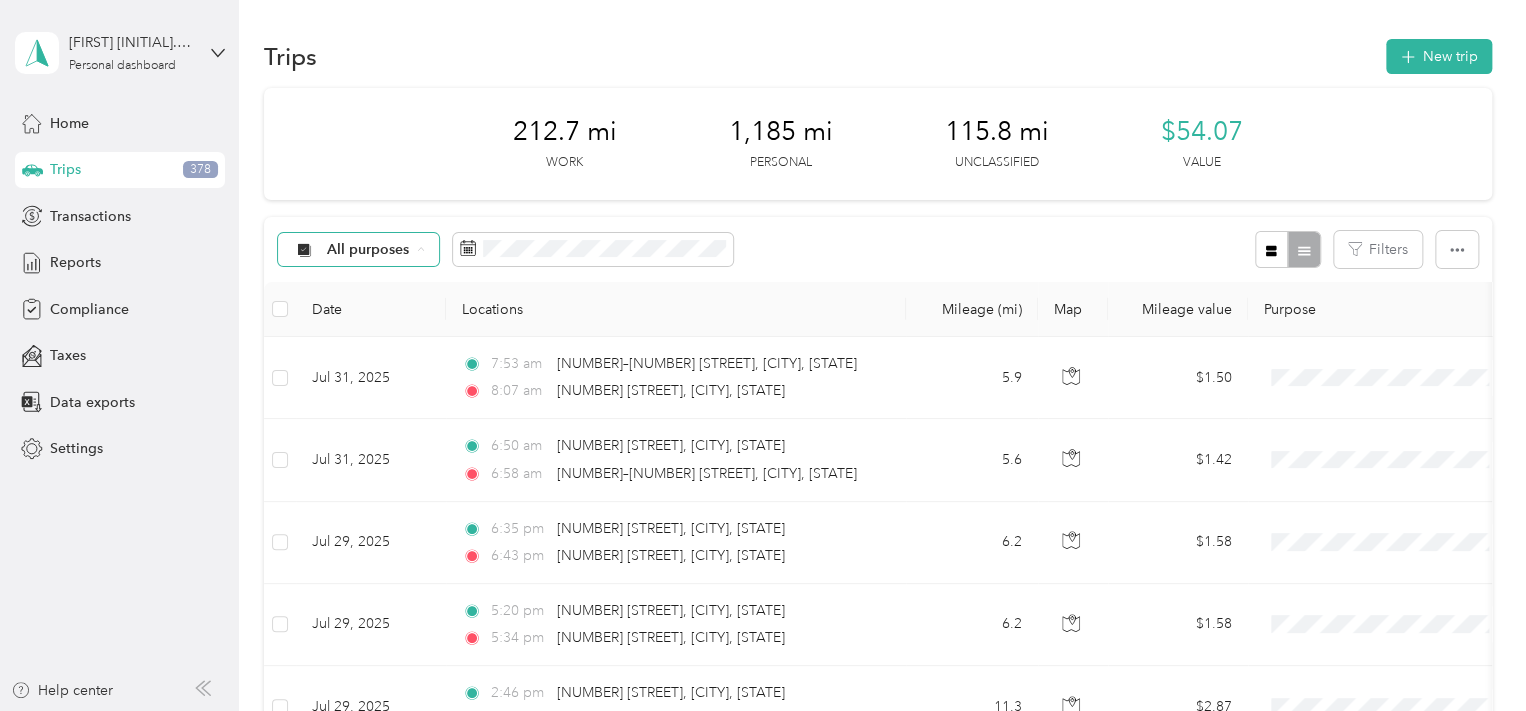 click on "Unclassified" at bounding box center [375, 320] 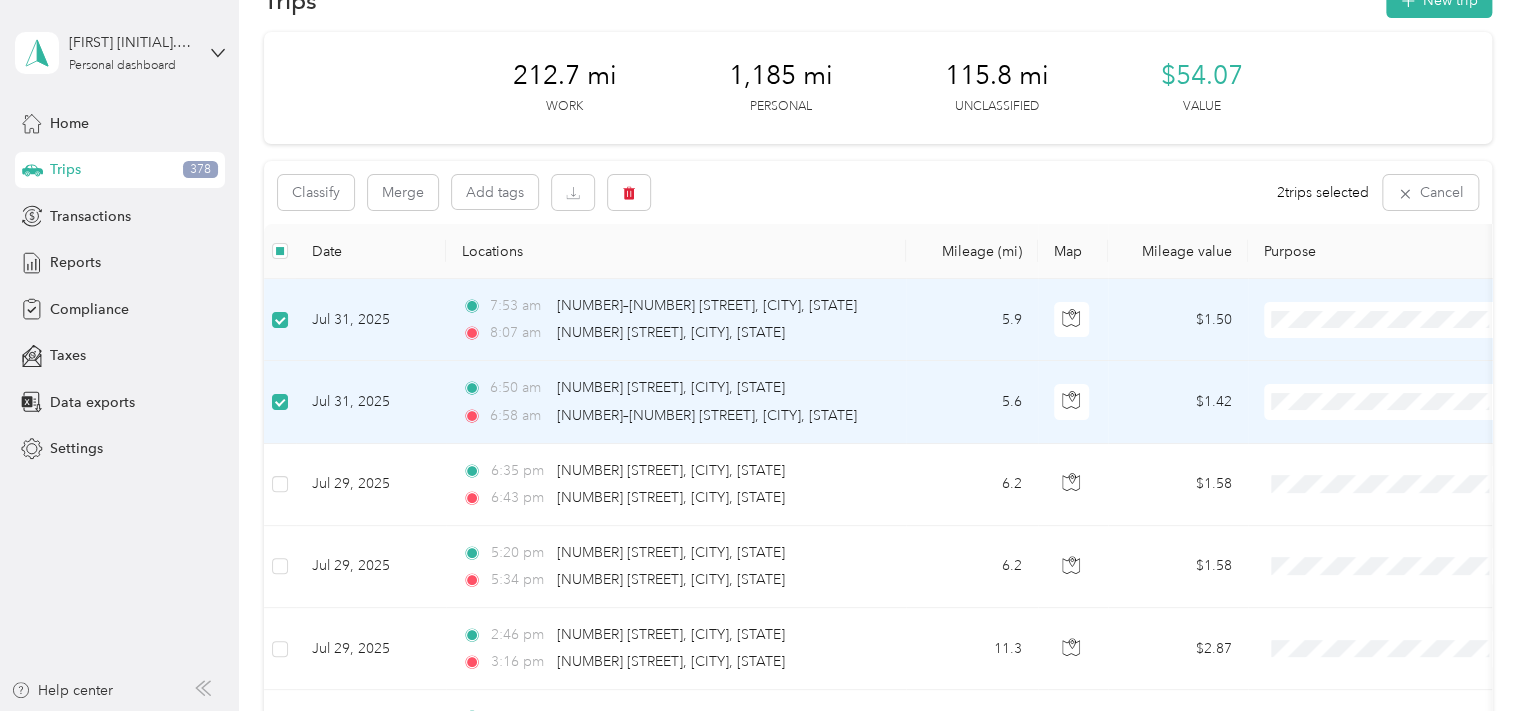 scroll, scrollTop: 100, scrollLeft: 0, axis: vertical 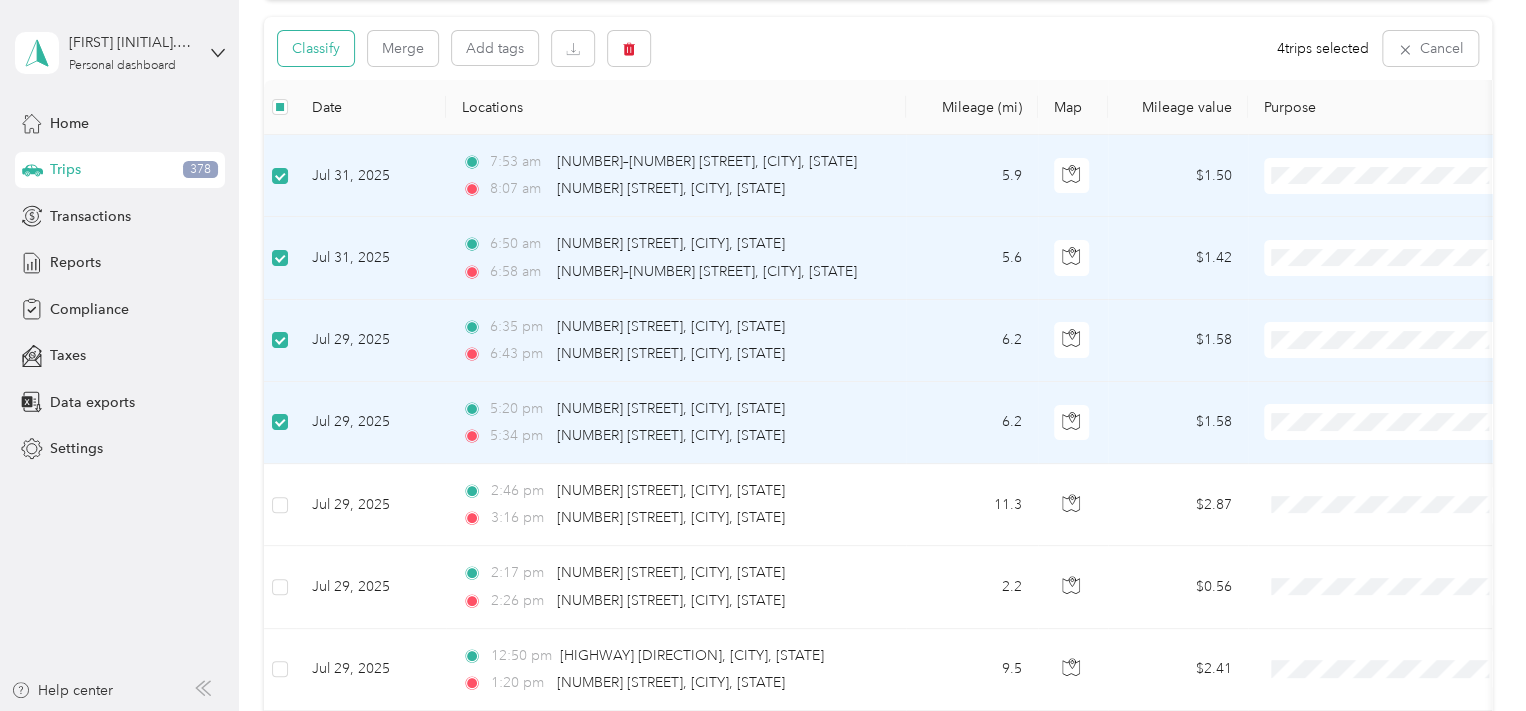 click on "Classify" at bounding box center (316, 48) 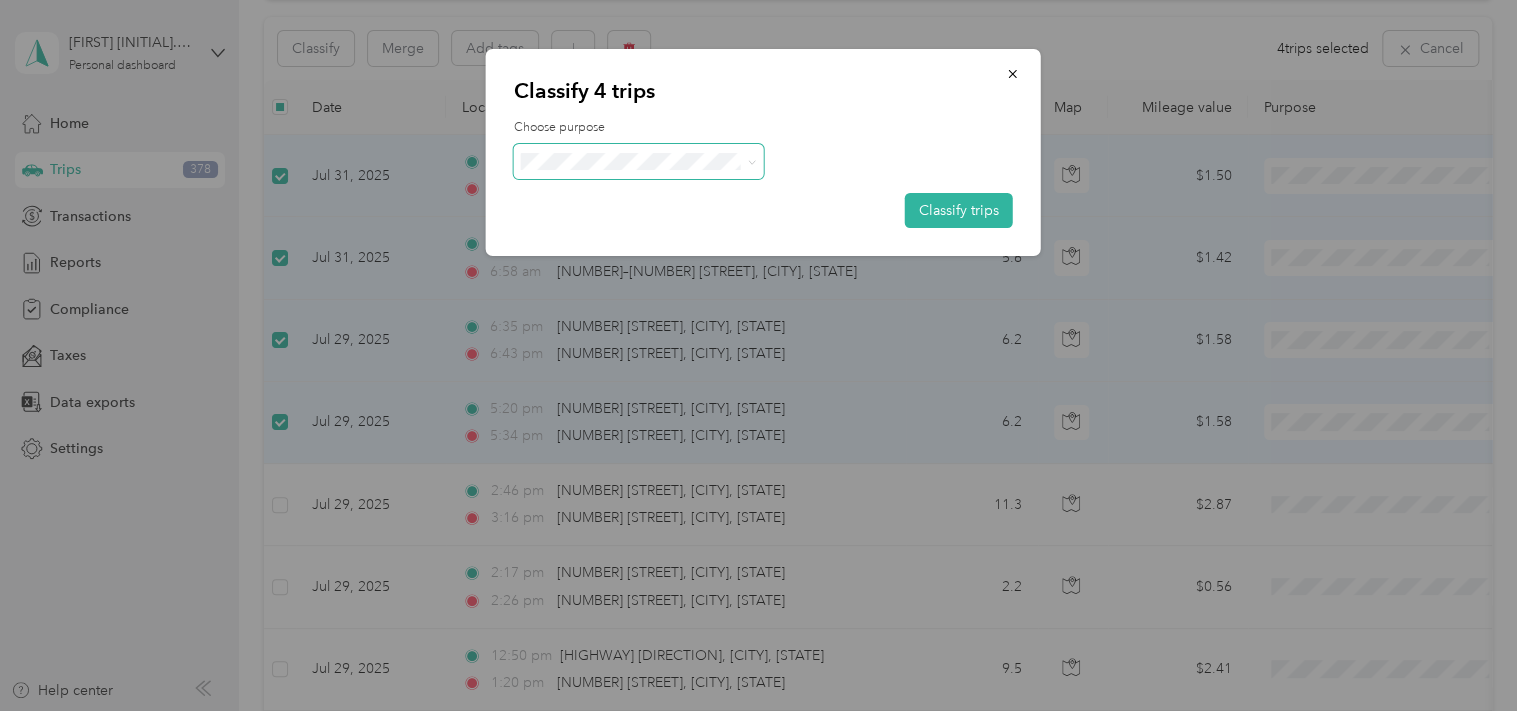click at bounding box center [639, 161] 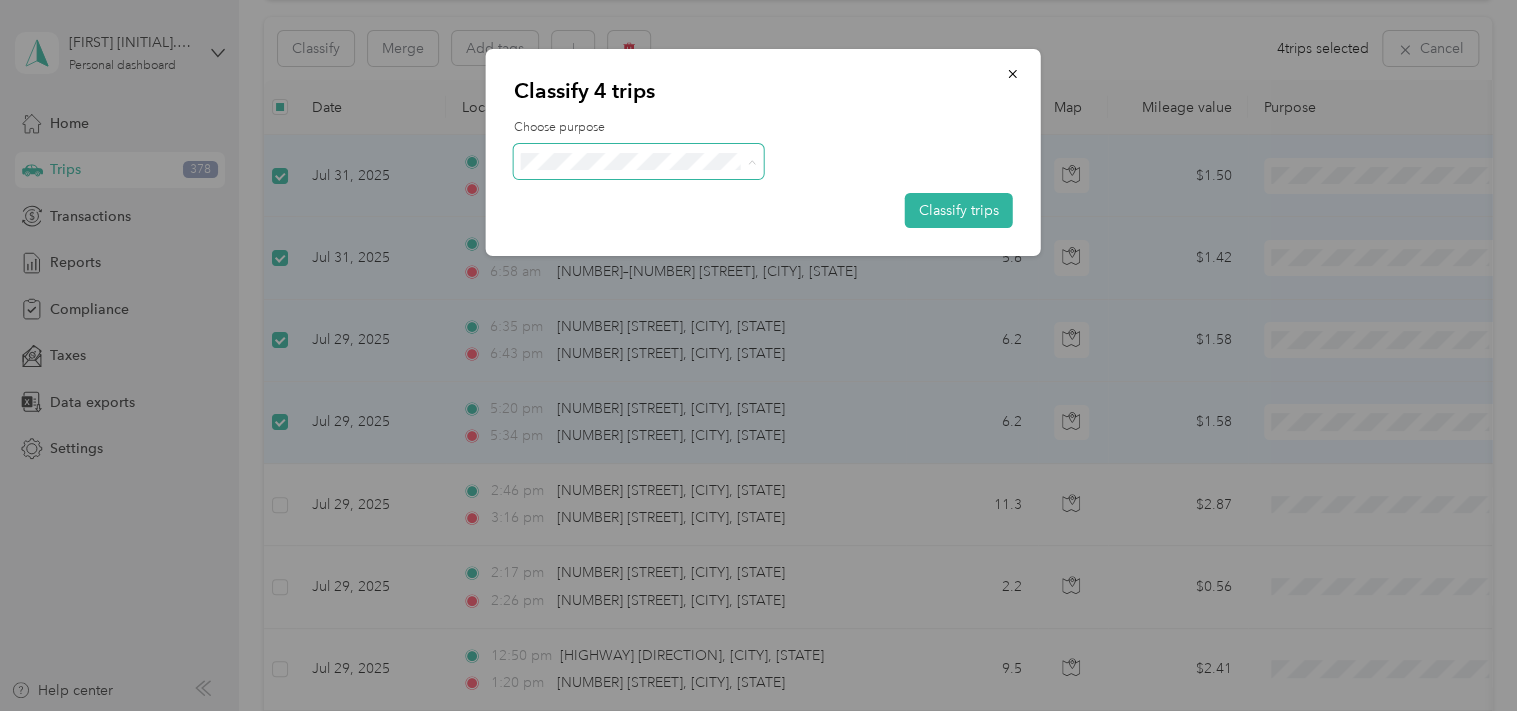 click on "Personal" at bounding box center [656, 233] 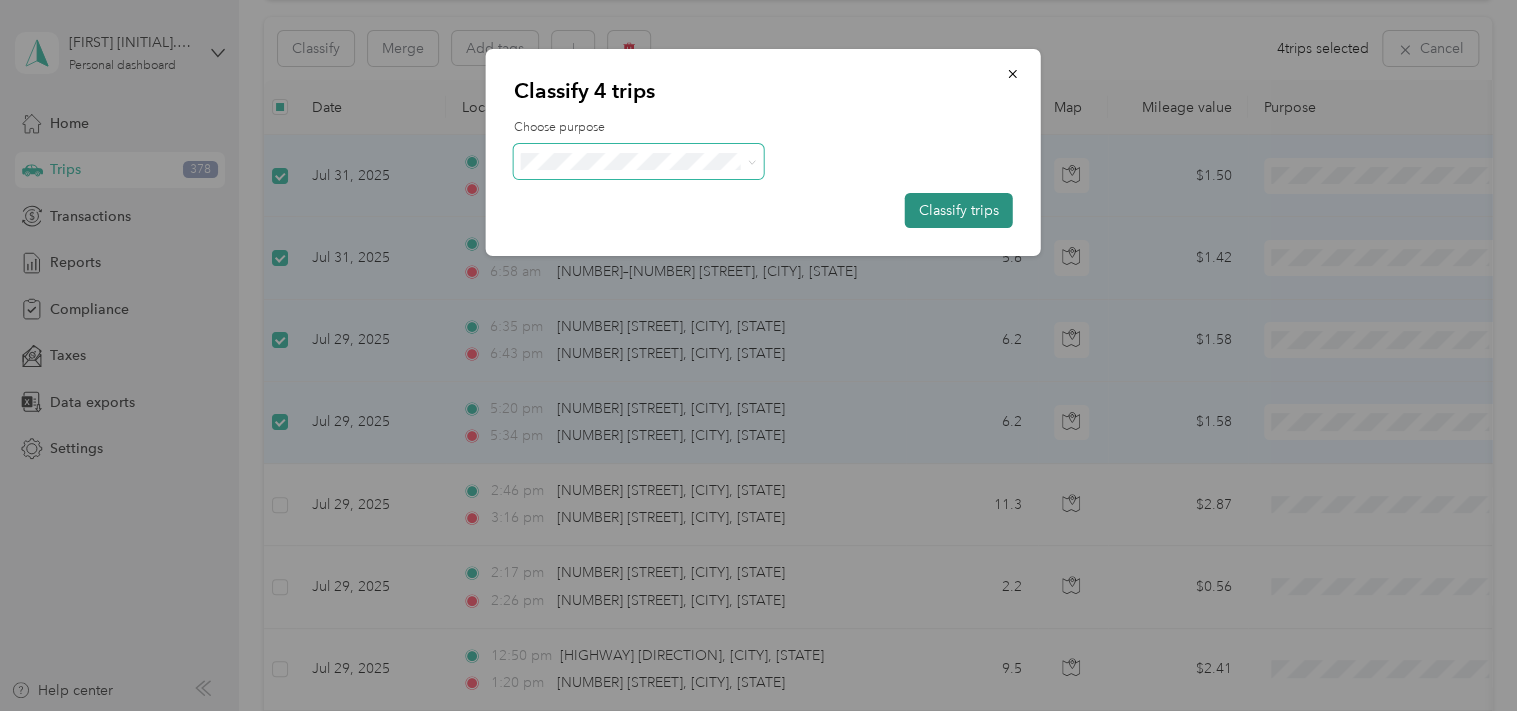 click on "Classify trips" at bounding box center [959, 210] 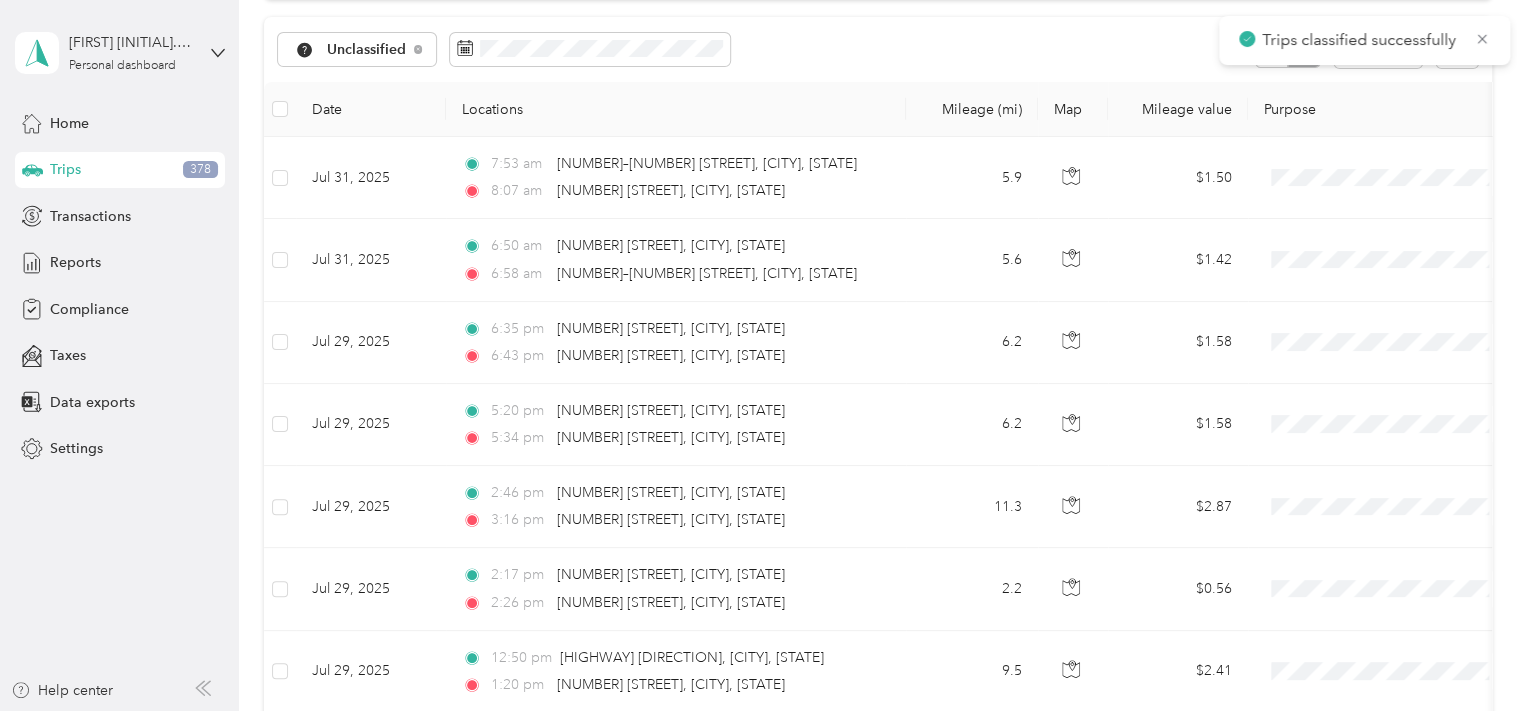 scroll, scrollTop: 201, scrollLeft: 0, axis: vertical 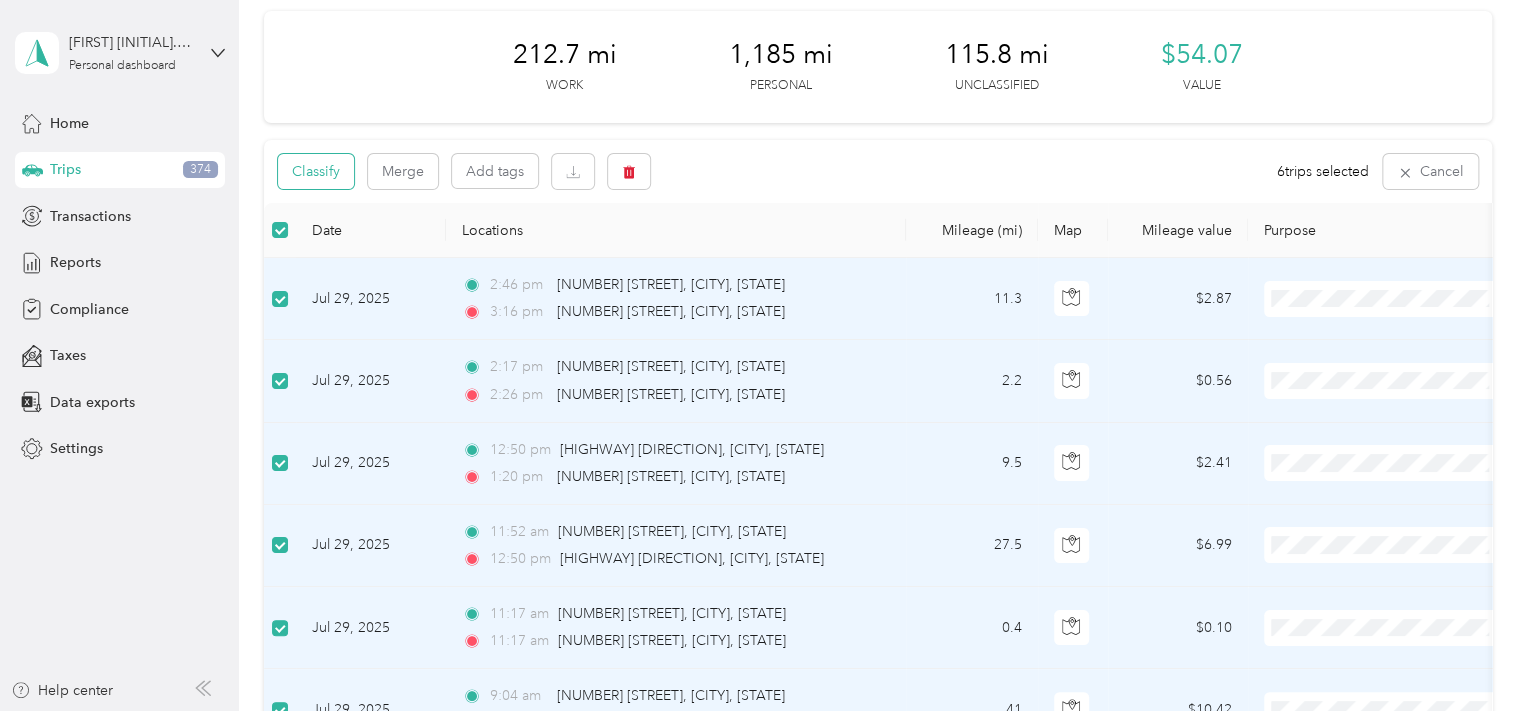 click on "Classify" at bounding box center [316, 171] 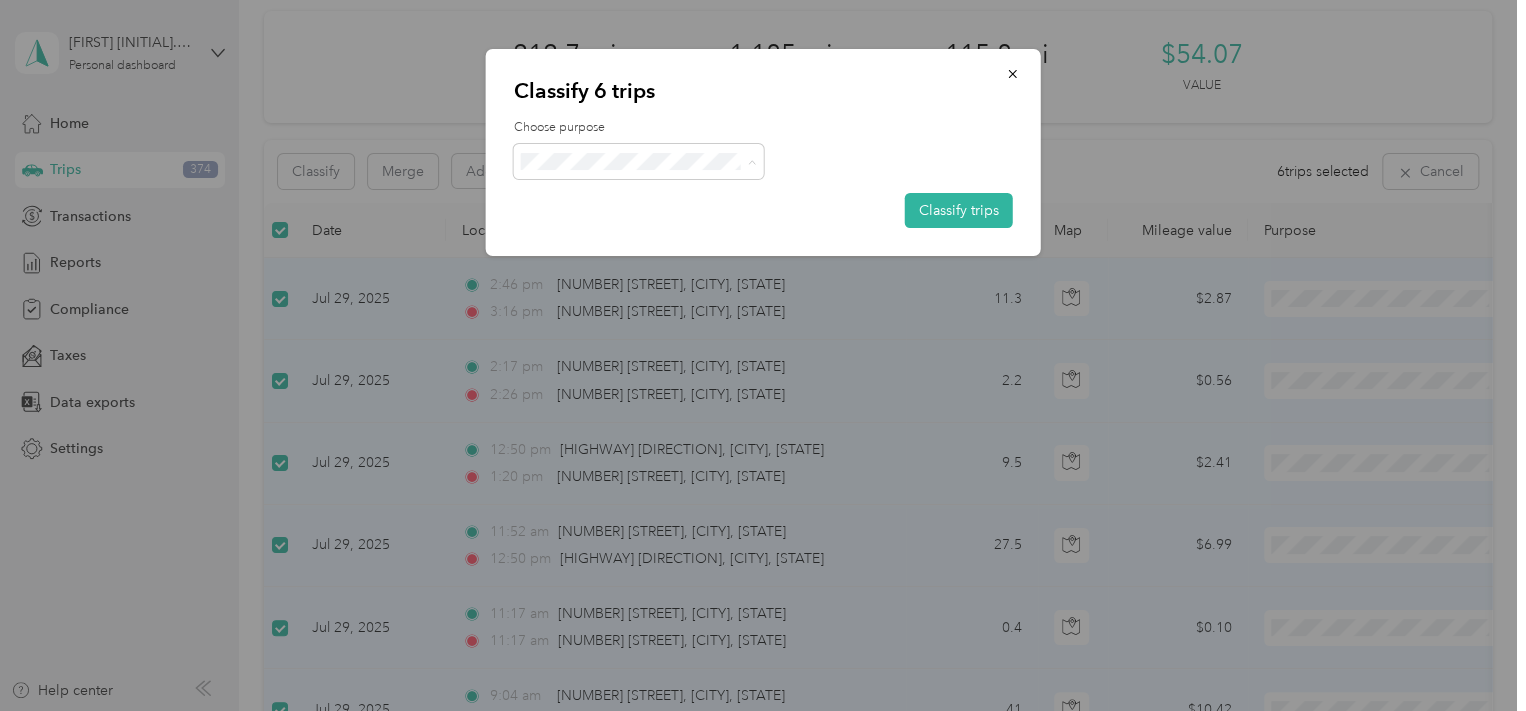click on "Thryv, Inc" at bounding box center (638, 198) 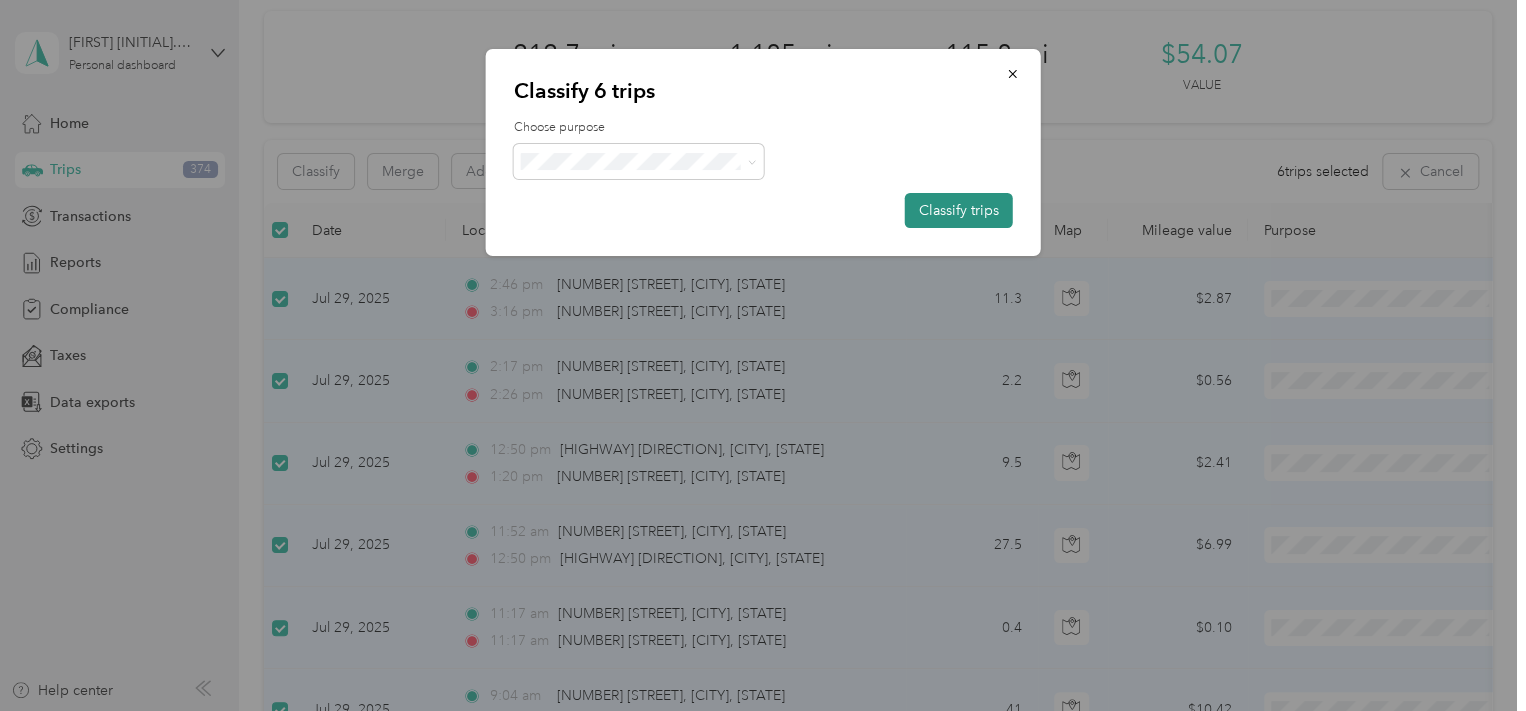 click on "Classify trips" at bounding box center (959, 210) 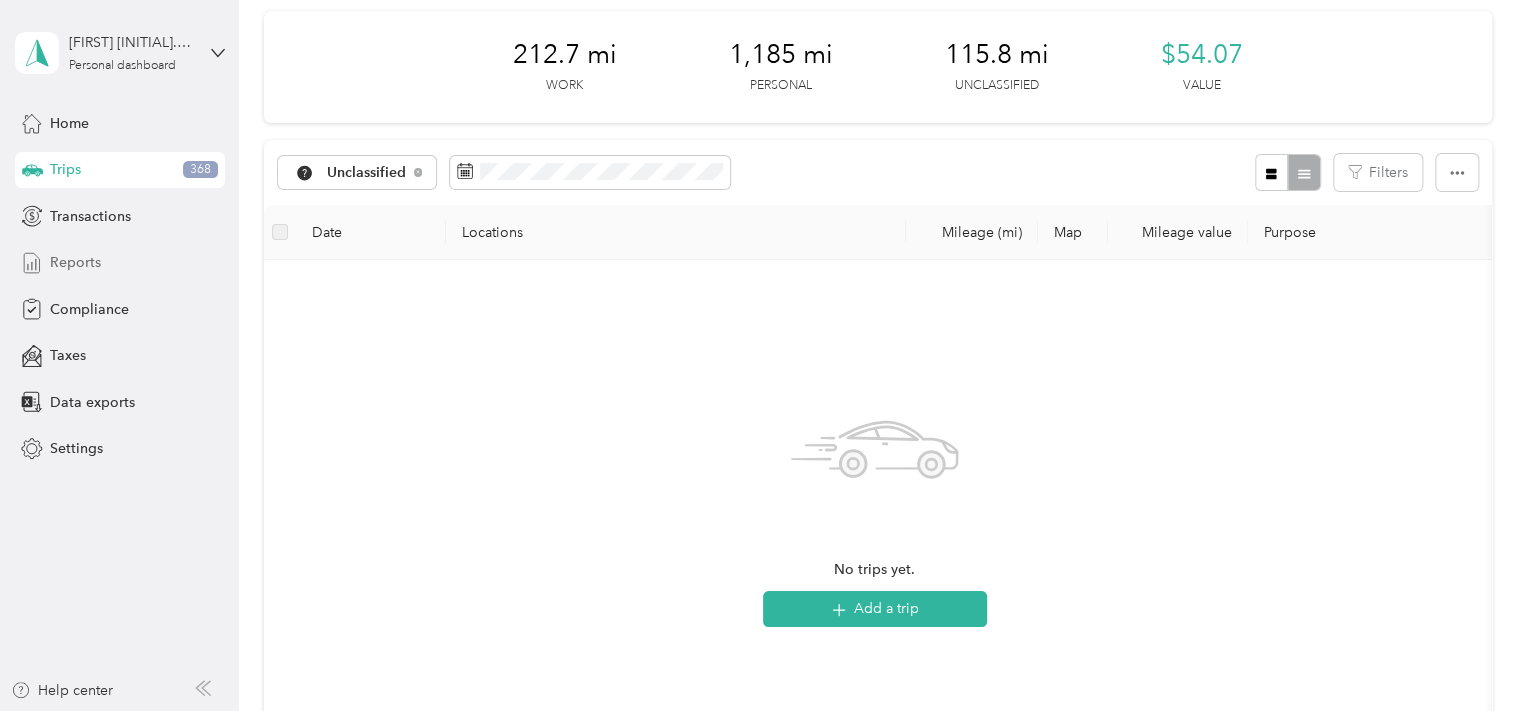 click on "Reports" at bounding box center (75, 262) 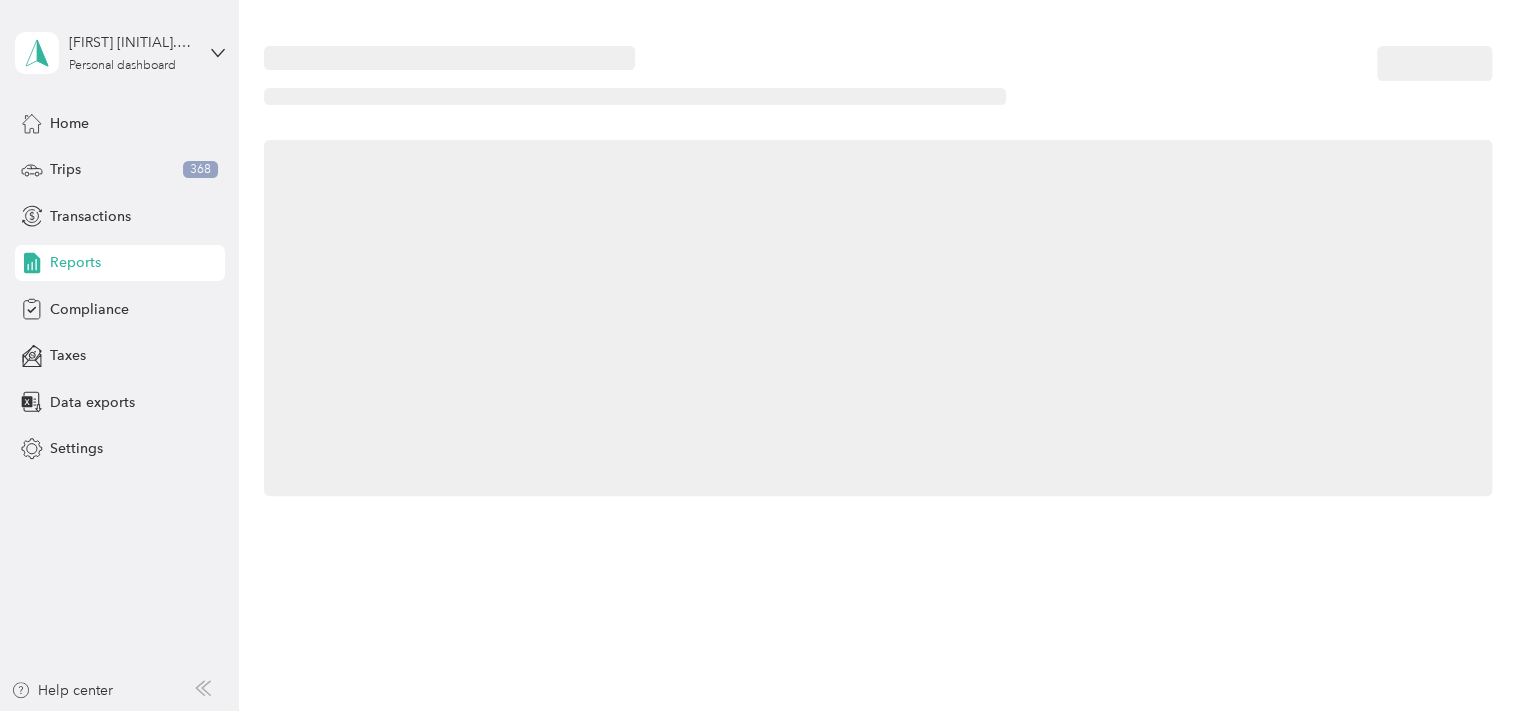 scroll, scrollTop: 0, scrollLeft: 0, axis: both 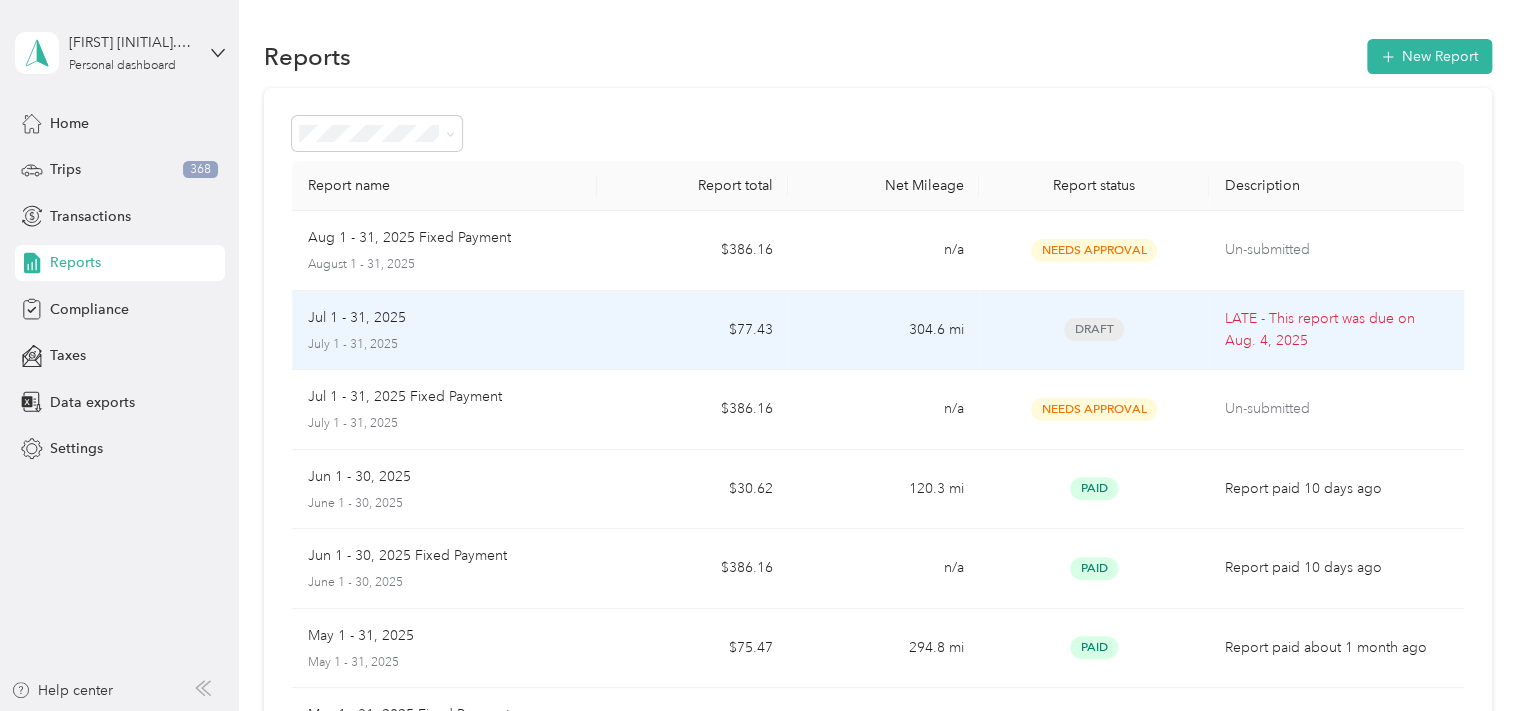 click on "LATE - This report was due on [DATE]" at bounding box center (1336, 330) 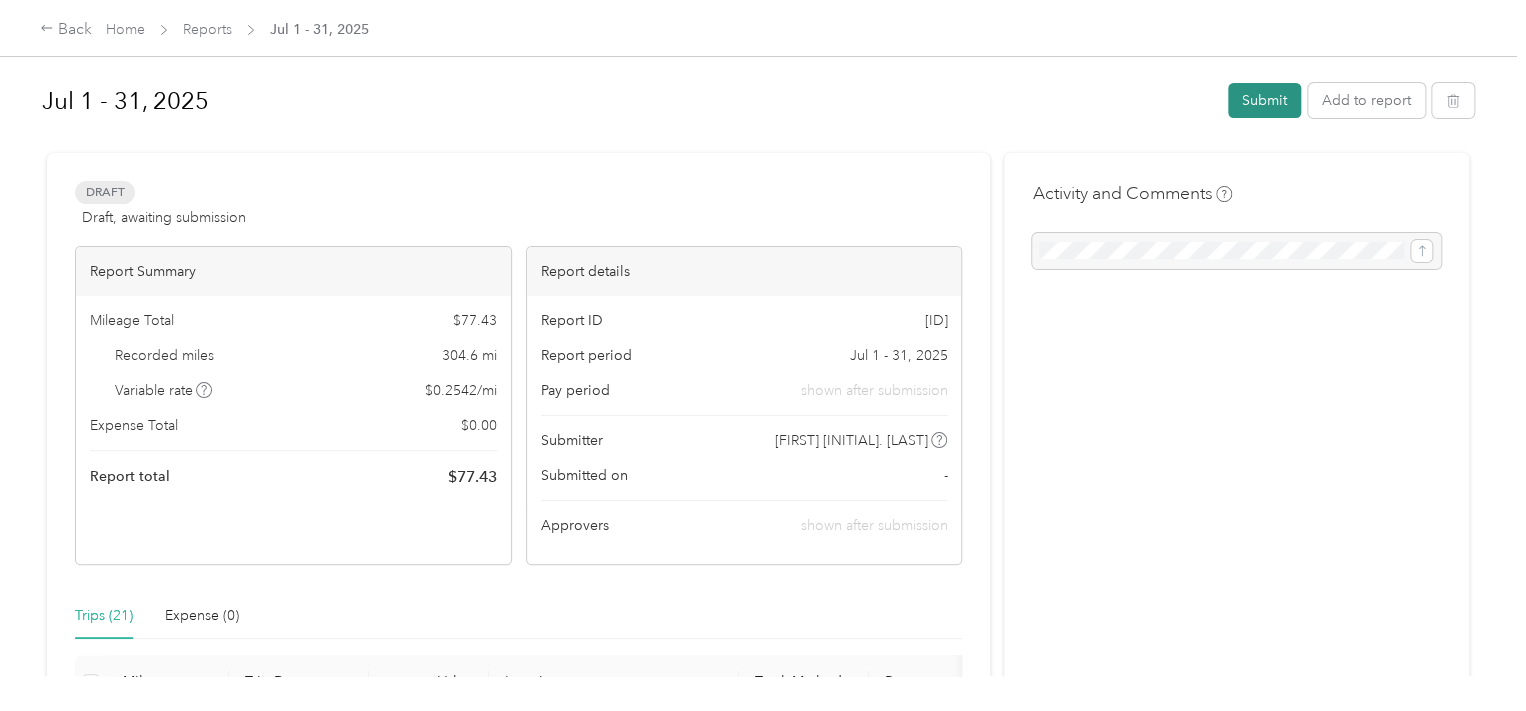 click on "Submit" at bounding box center (1264, 100) 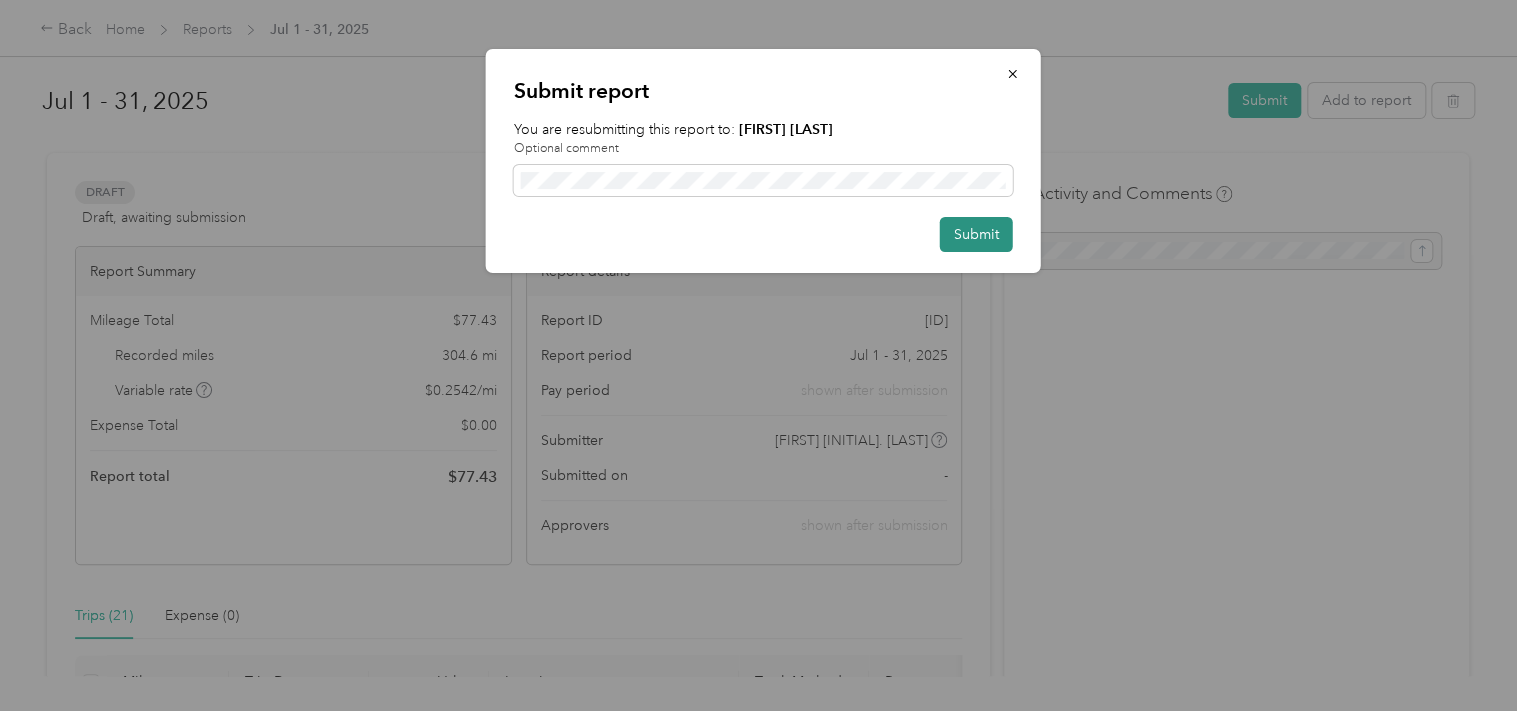 click on "Submit" at bounding box center (976, 234) 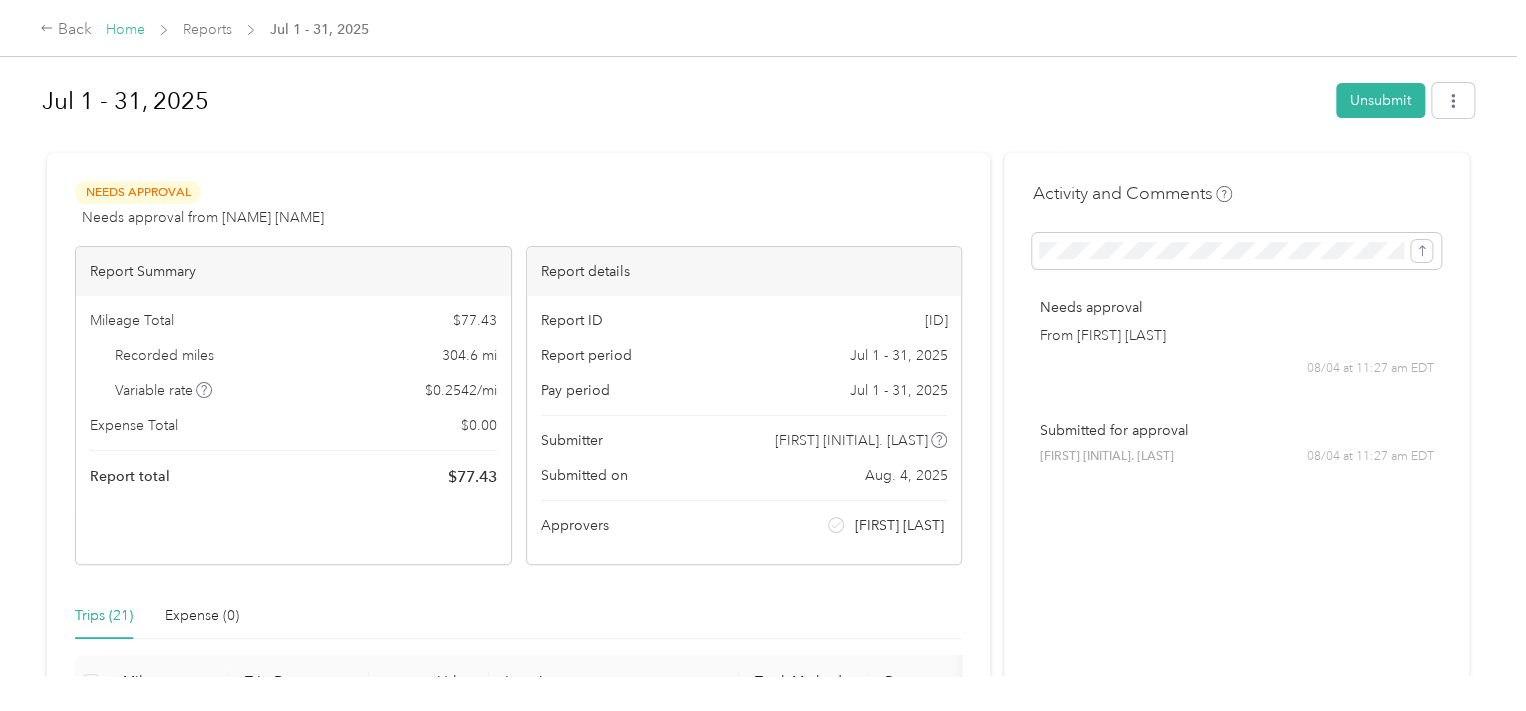 click on "Home" at bounding box center (125, 29) 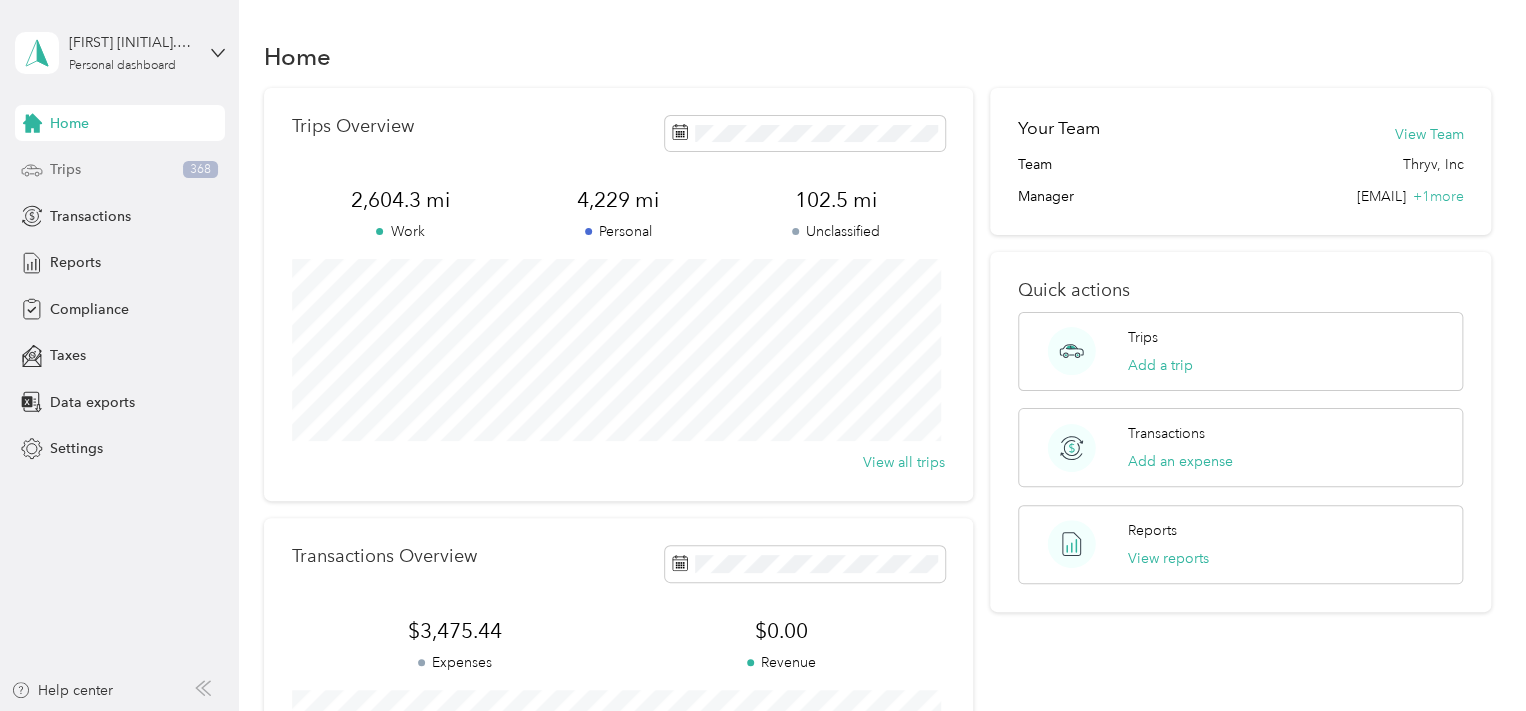 click on "Trips 368" at bounding box center [120, 170] 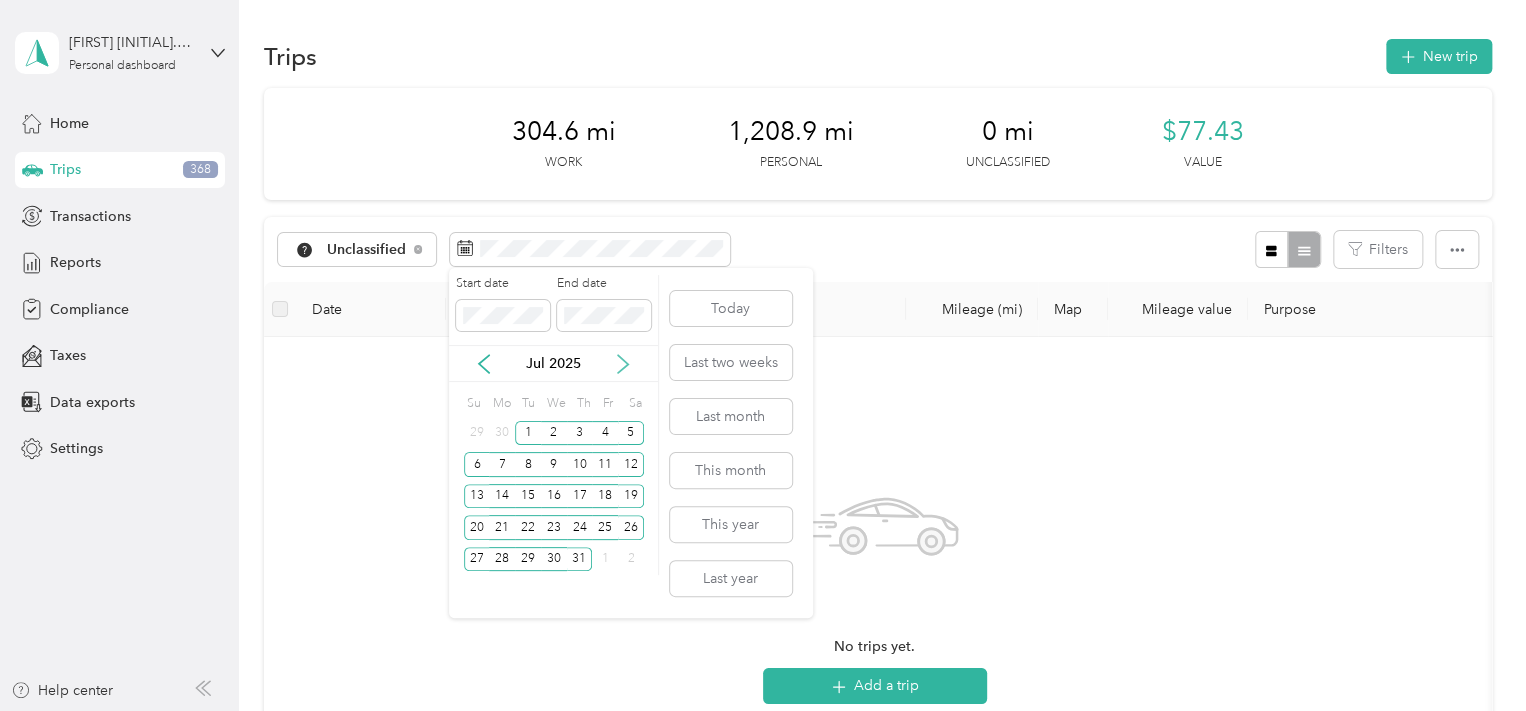 click 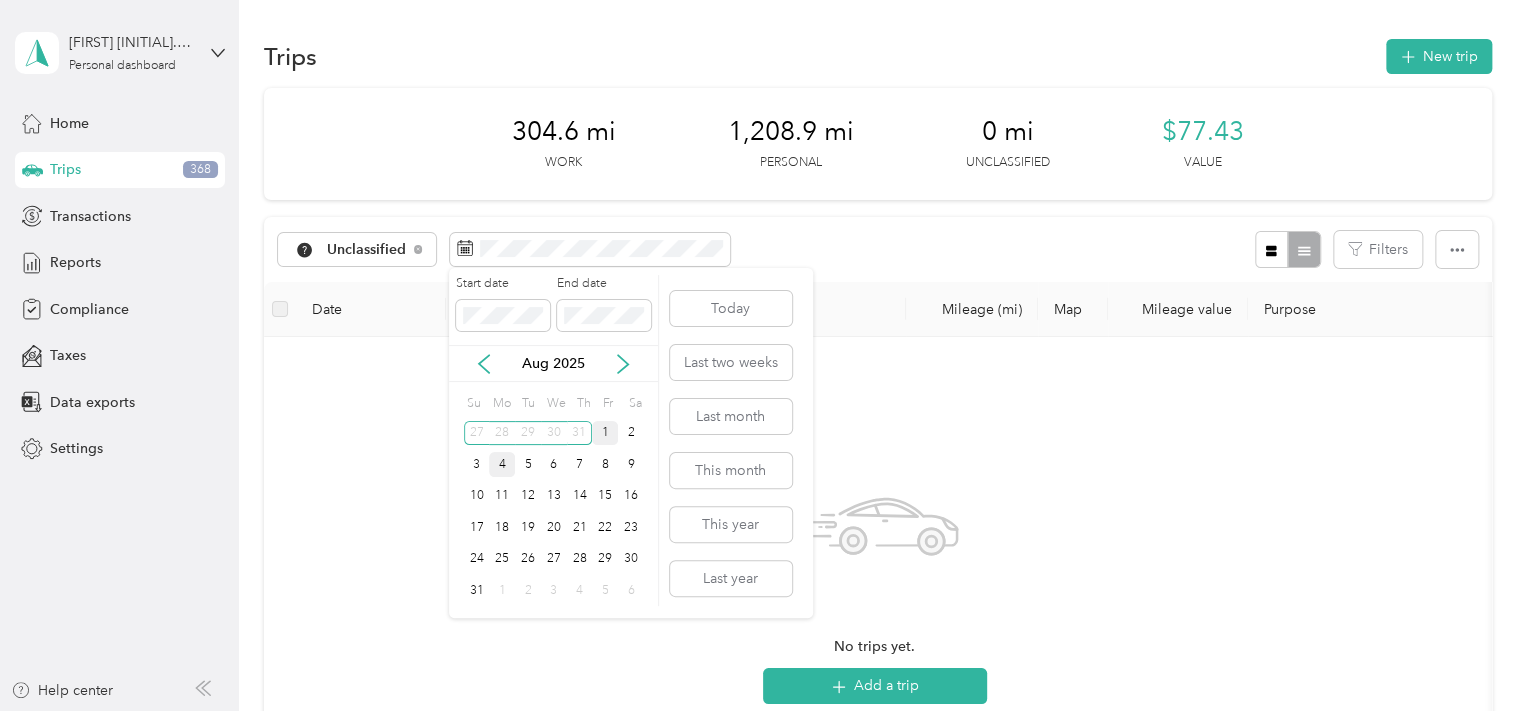 click on "1" at bounding box center [605, 433] 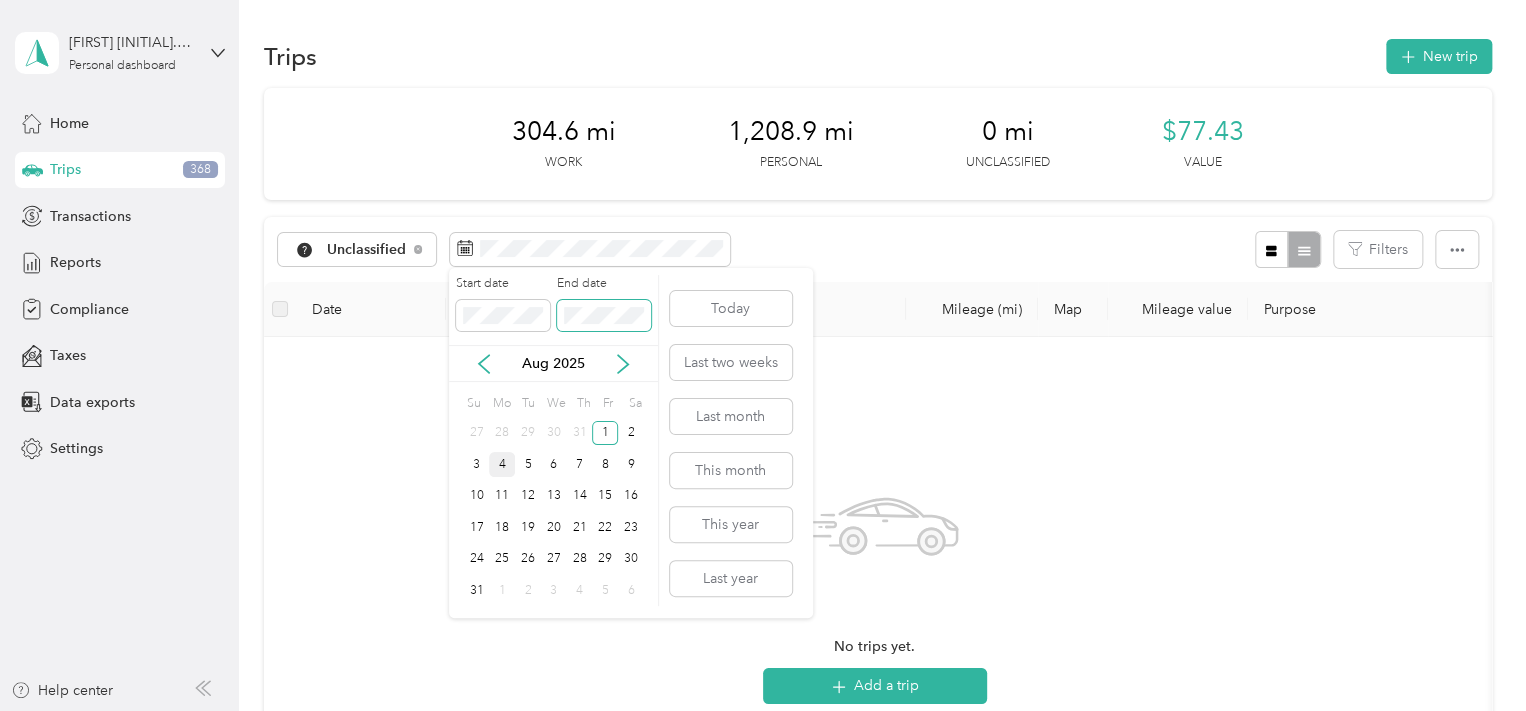 click on "Start date   End date" at bounding box center [553, 310] 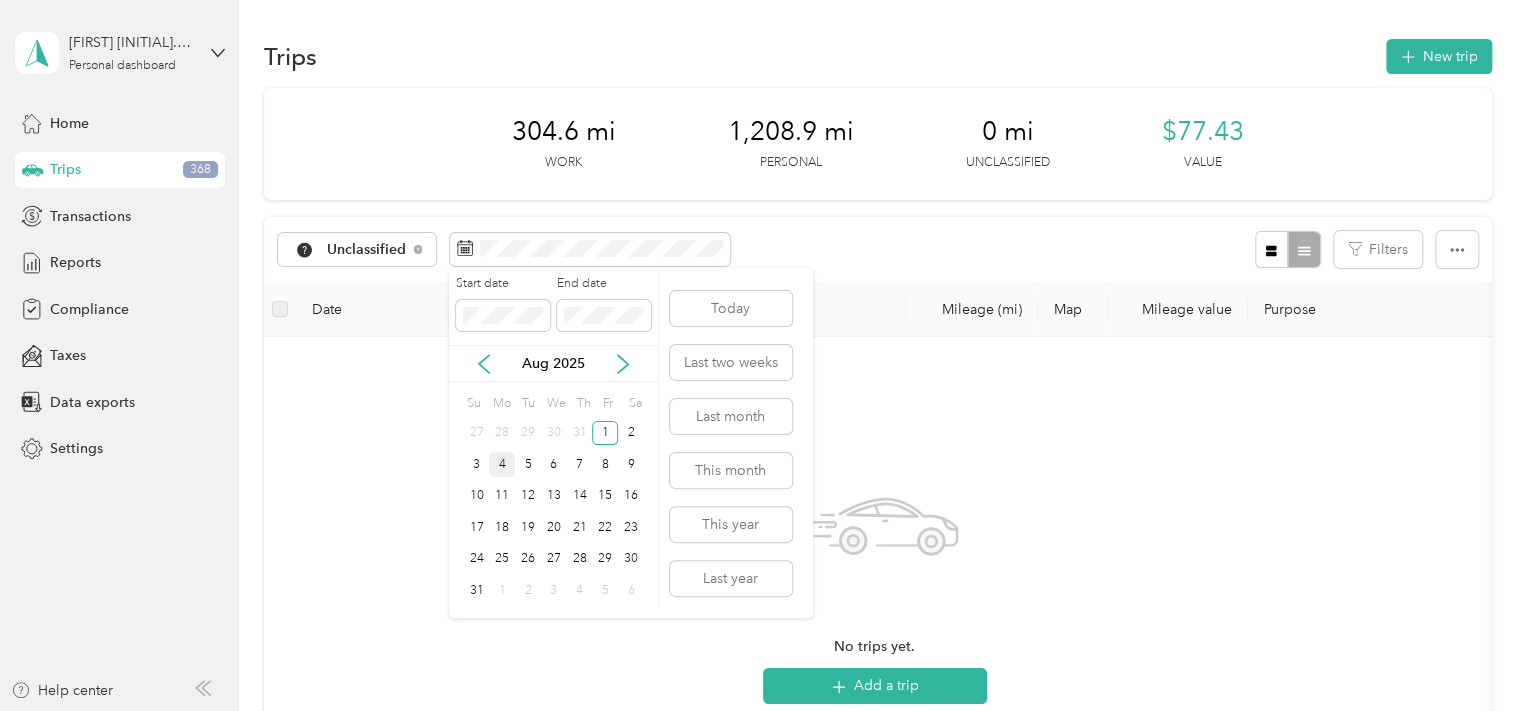 click on "4" at bounding box center [502, 464] 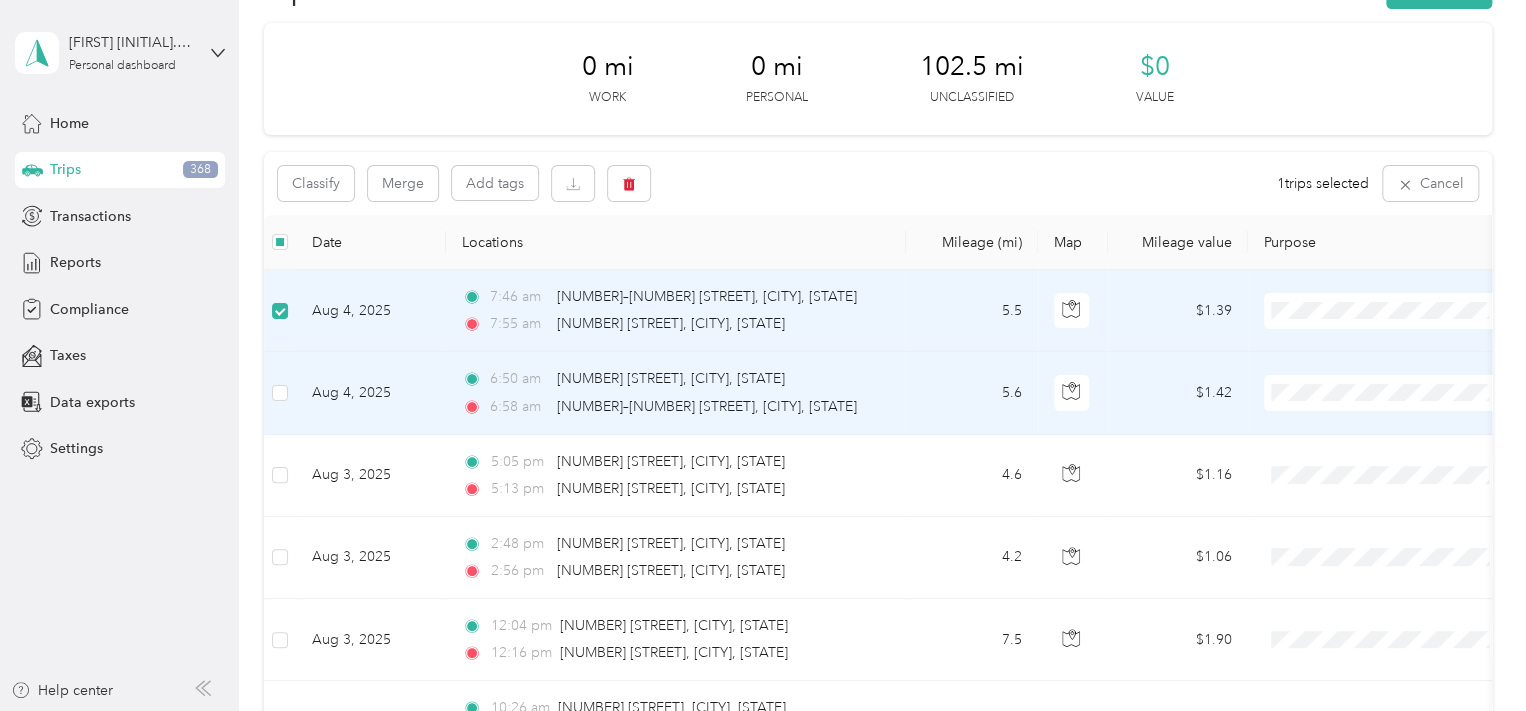scroll, scrollTop: 100, scrollLeft: 0, axis: vertical 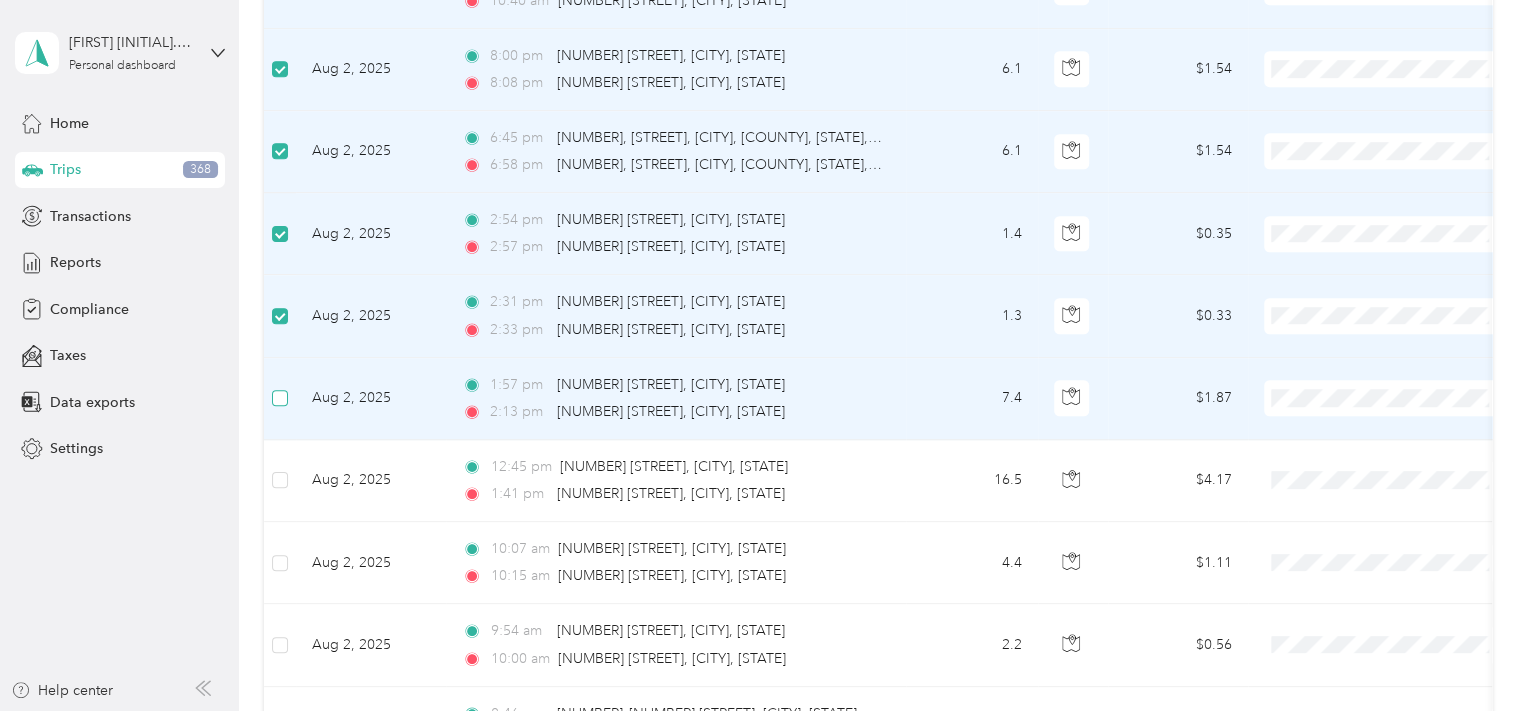 click at bounding box center [280, 398] 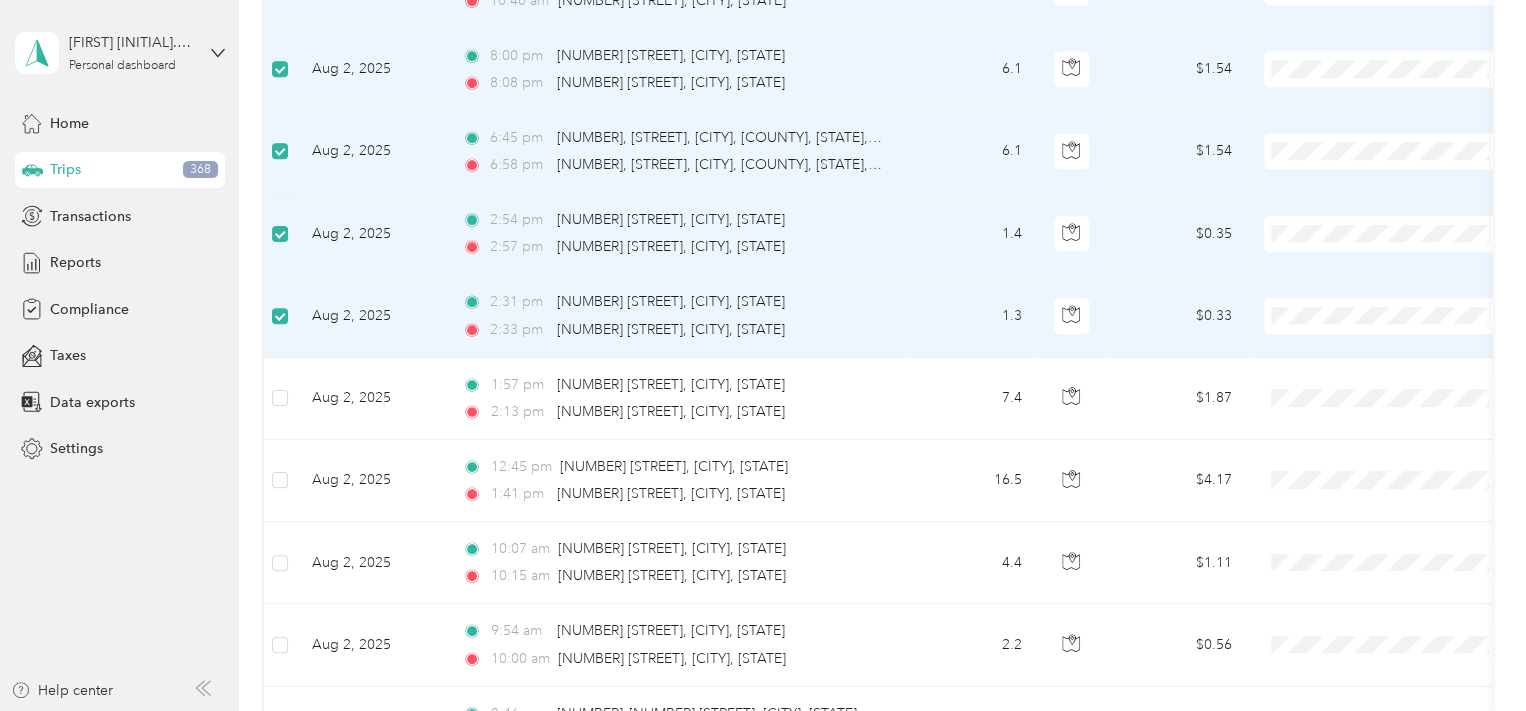 scroll, scrollTop: 1000, scrollLeft: 0, axis: vertical 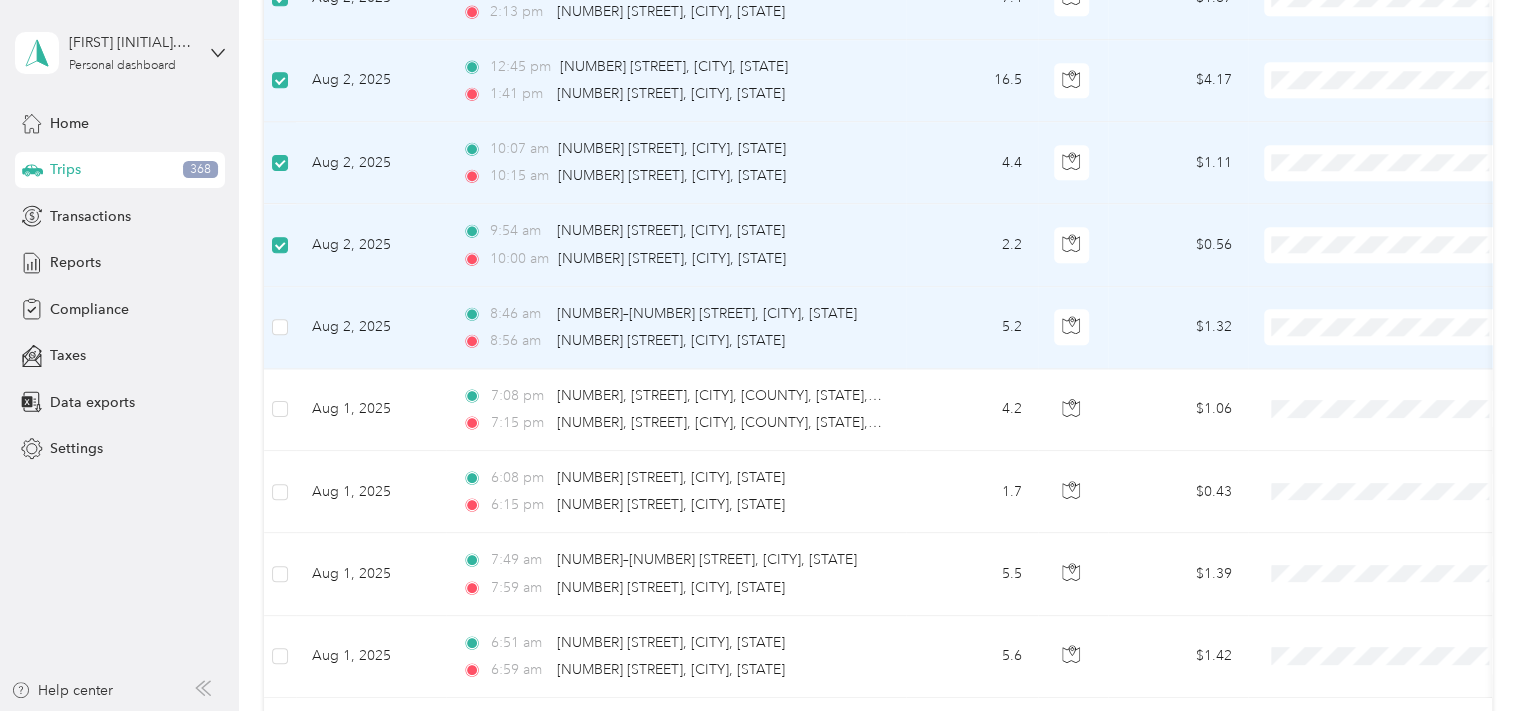 click at bounding box center (280, 328) 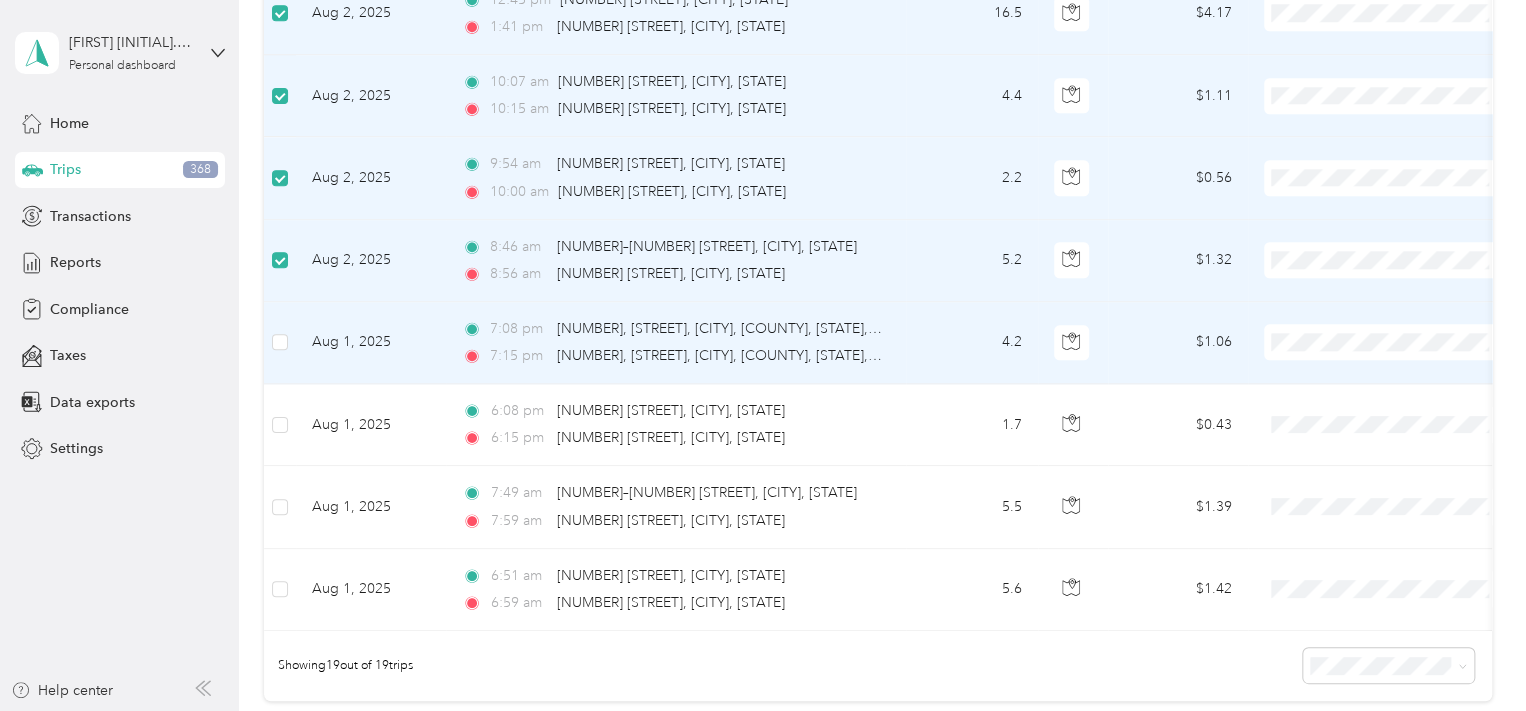 scroll, scrollTop: 1400, scrollLeft: 0, axis: vertical 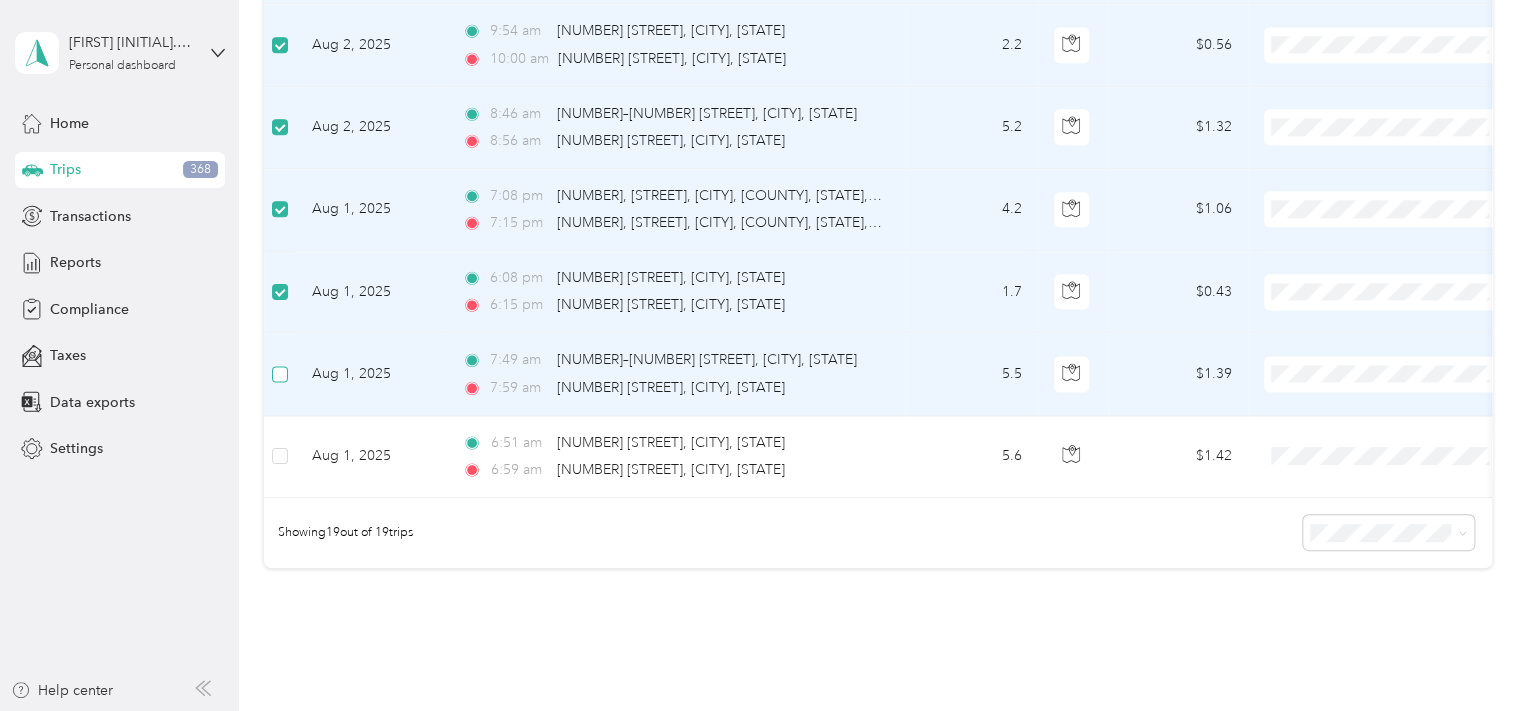 click at bounding box center [280, 374] 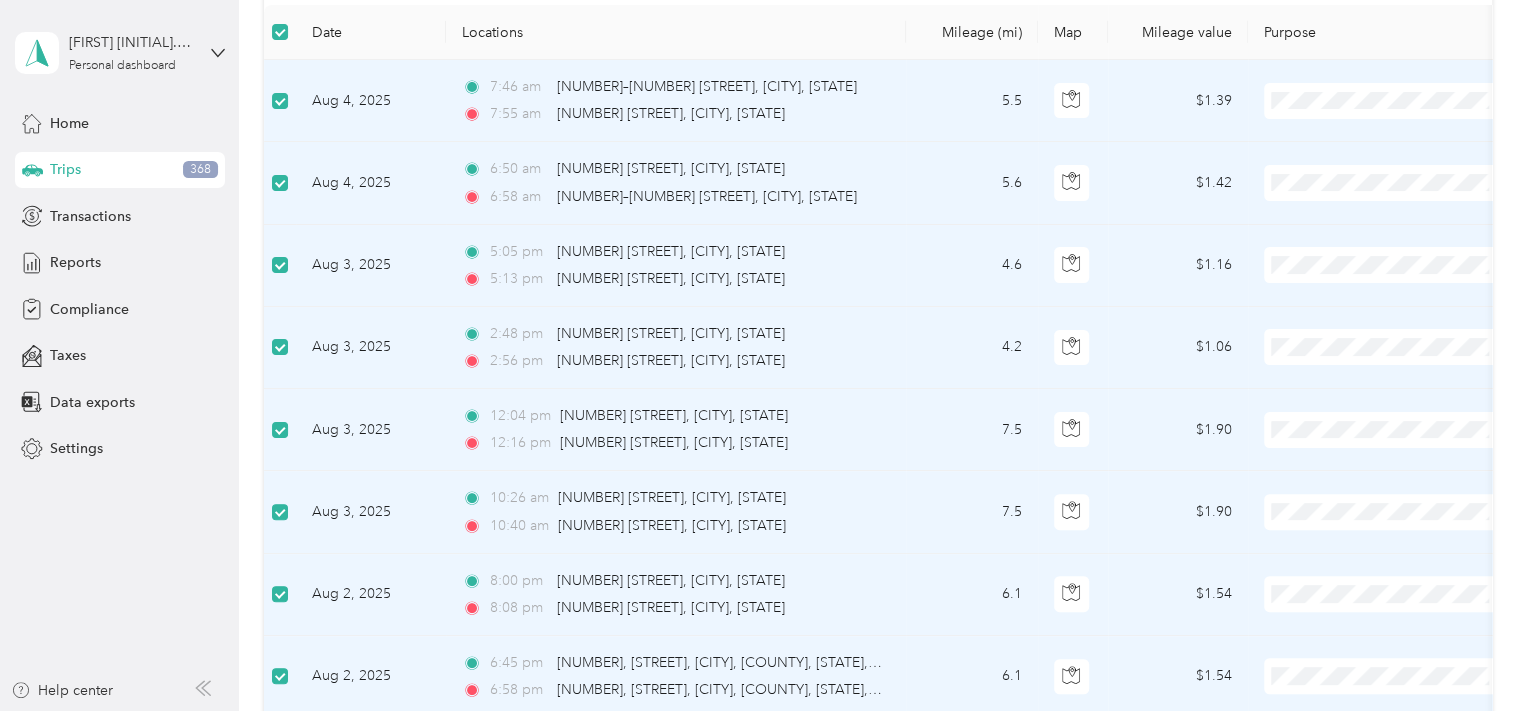 scroll, scrollTop: 0, scrollLeft: 0, axis: both 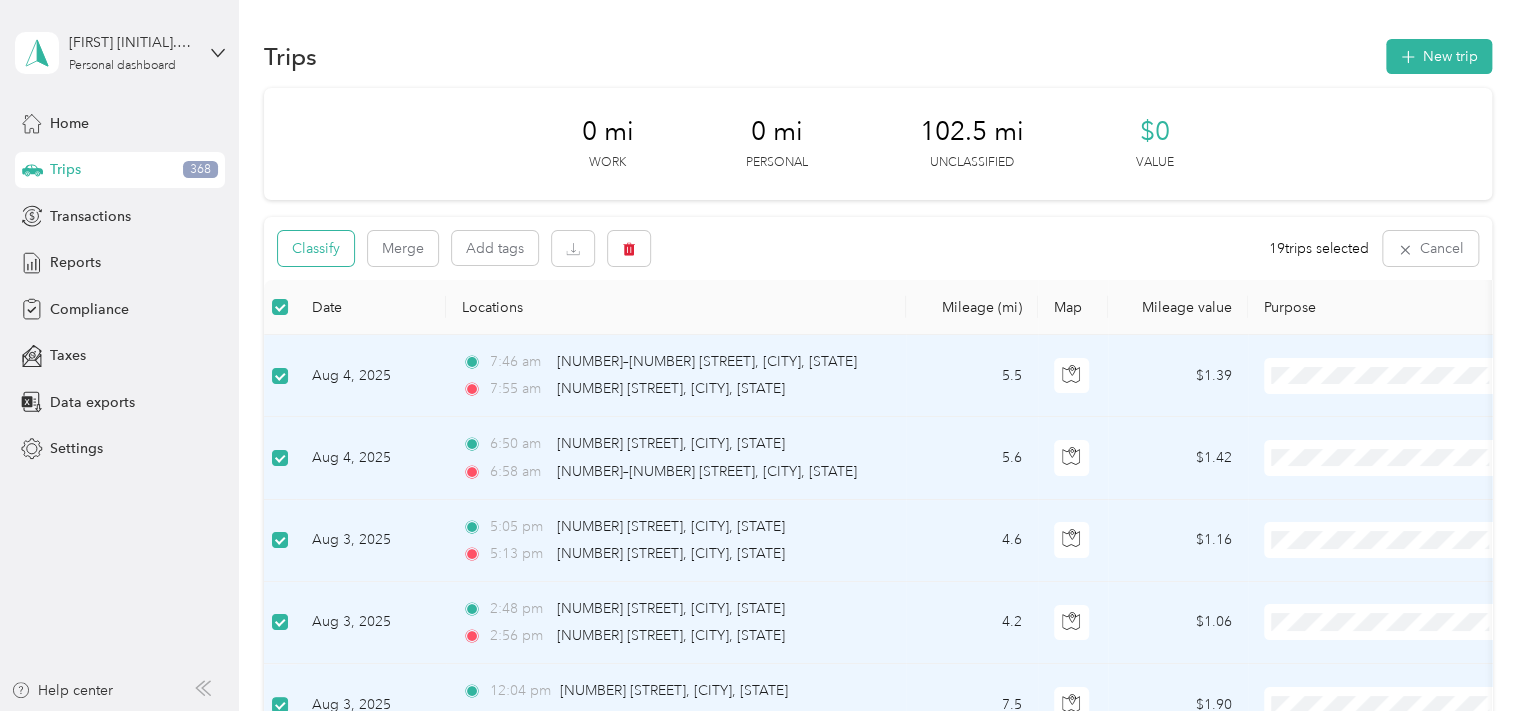 click on "Classify" at bounding box center (316, 248) 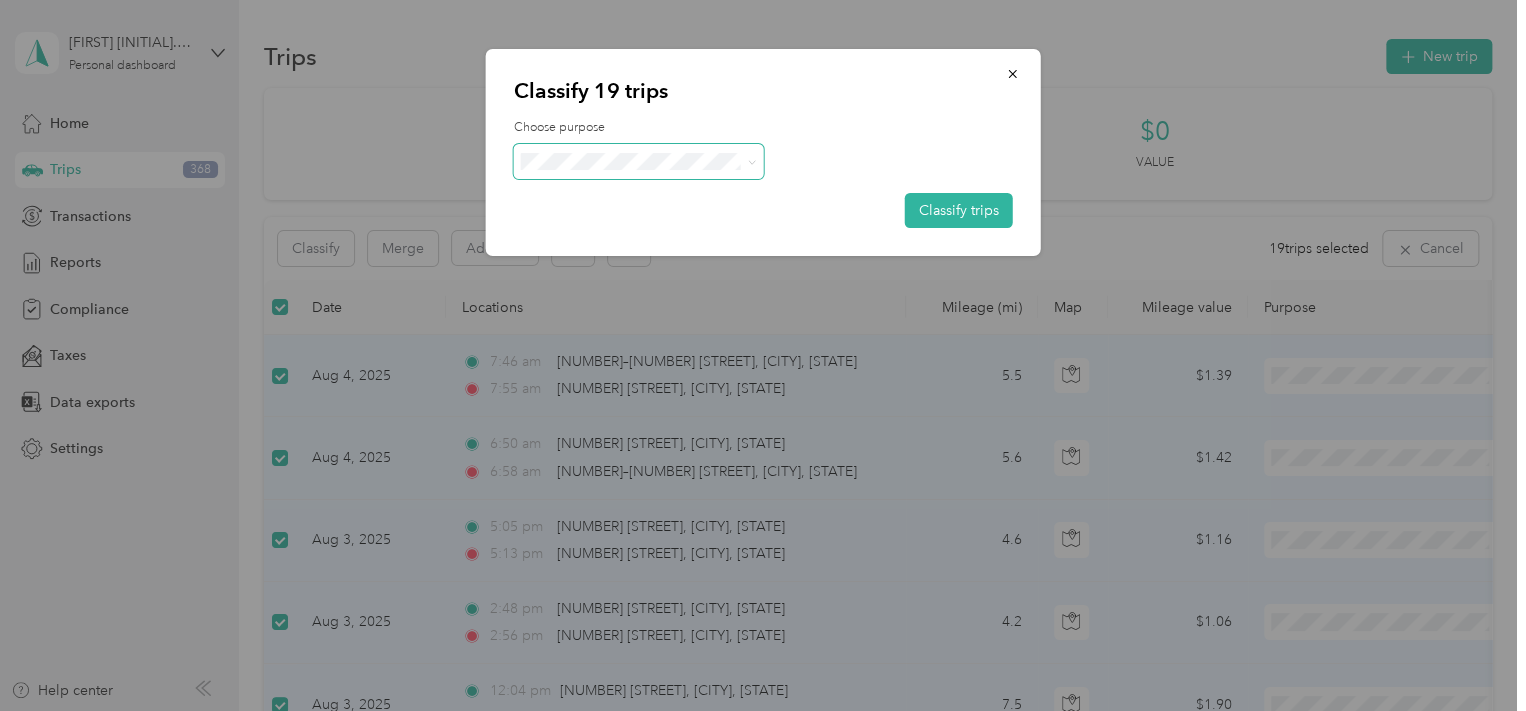 click 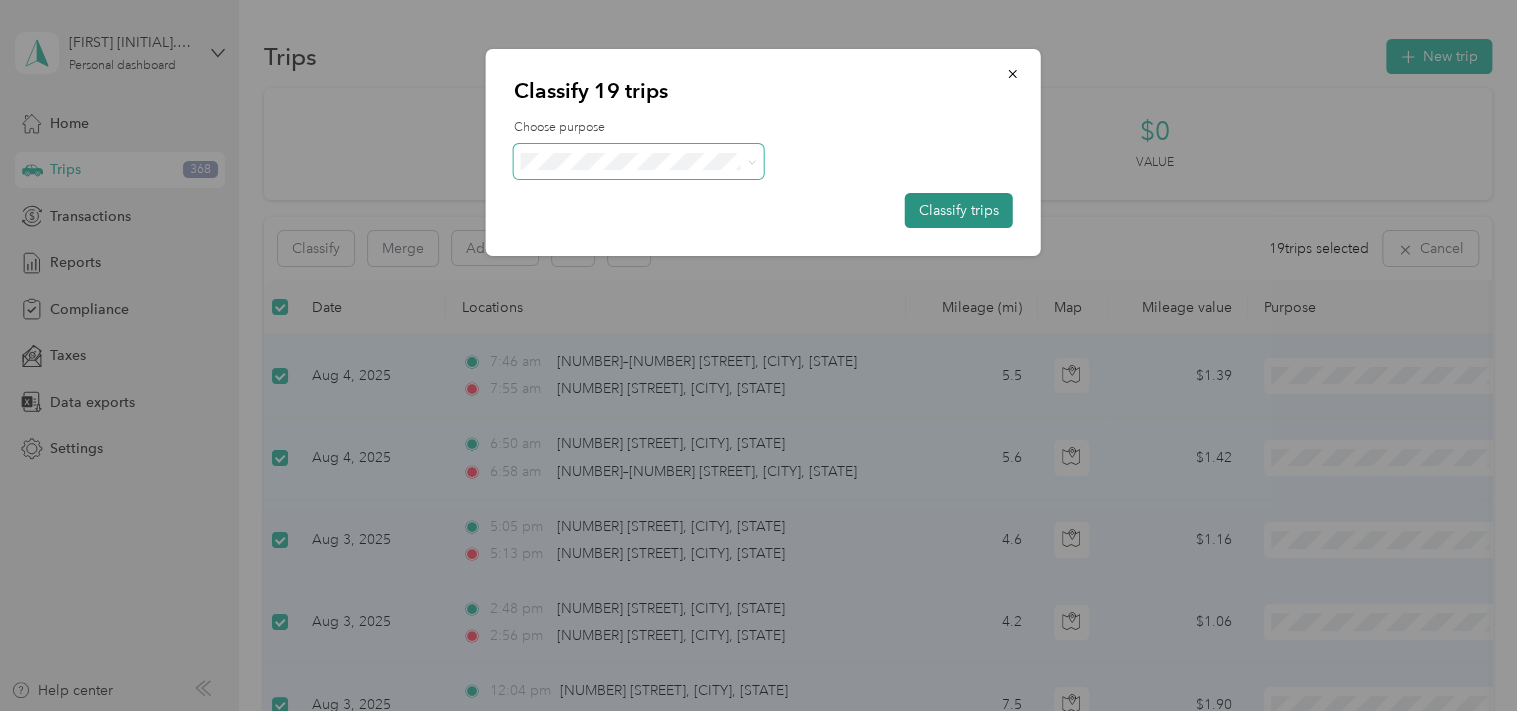 click on "Classify trips" at bounding box center [959, 210] 